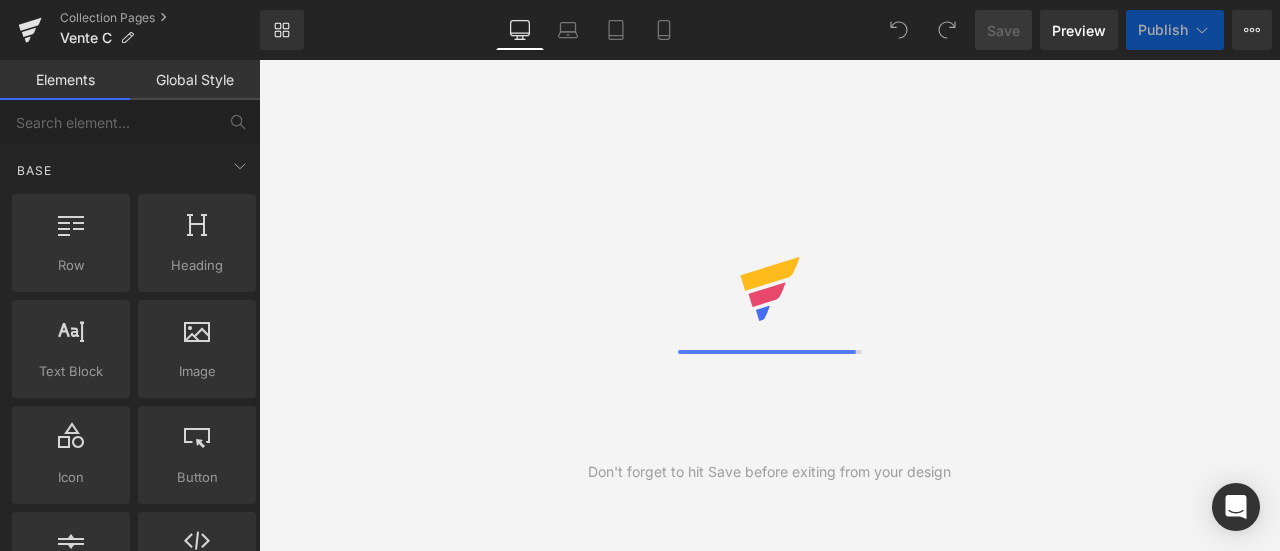 scroll, scrollTop: 0, scrollLeft: 0, axis: both 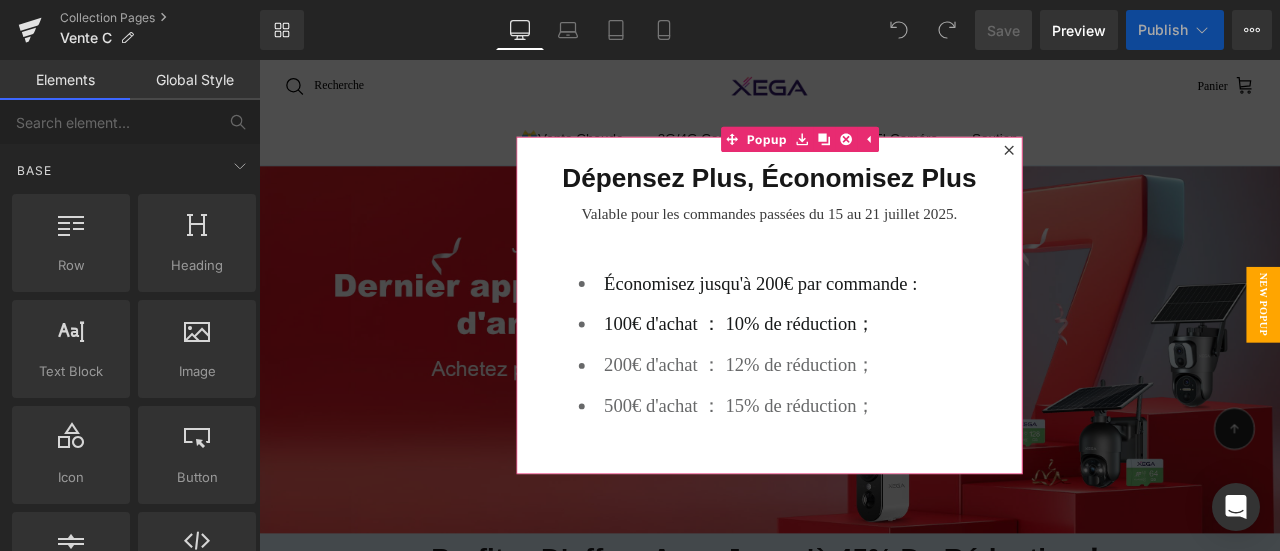 click 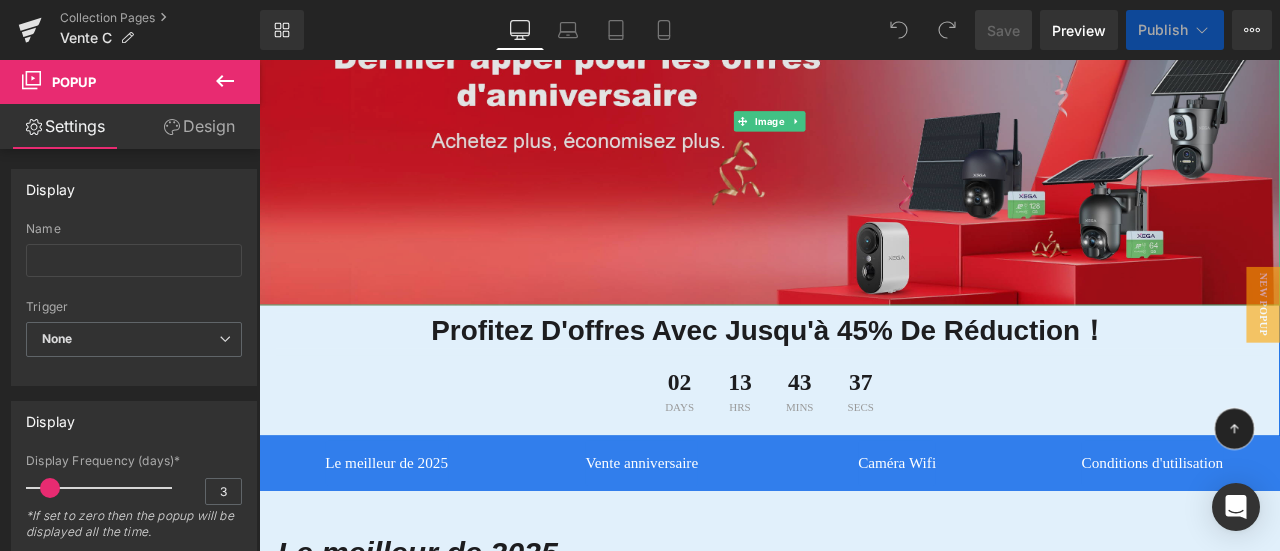 scroll, scrollTop: 300, scrollLeft: 0, axis: vertical 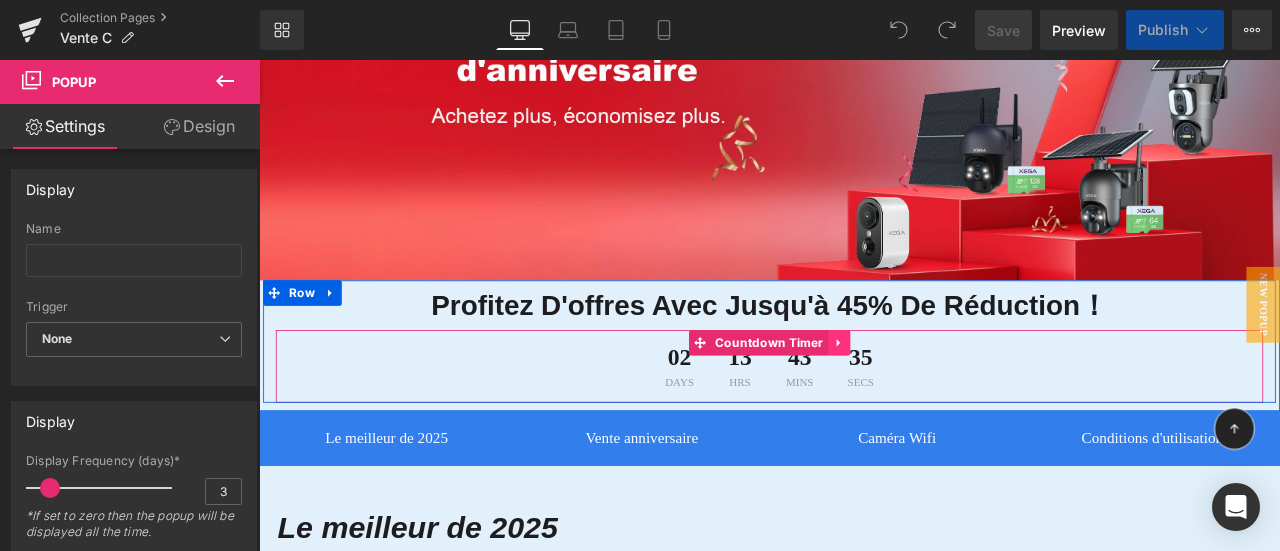 click 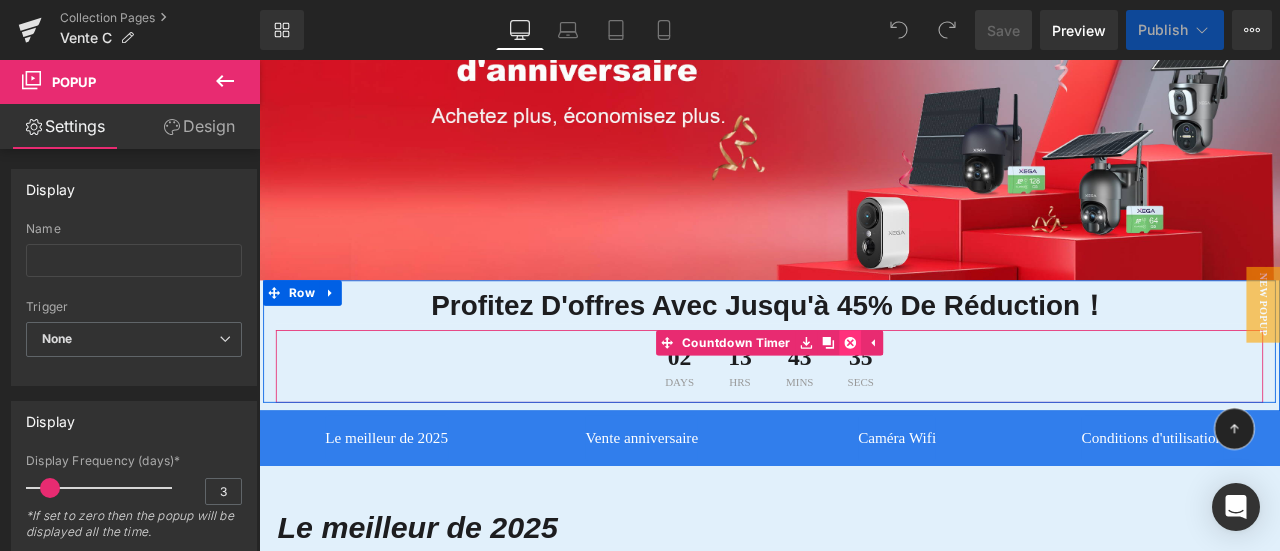 click 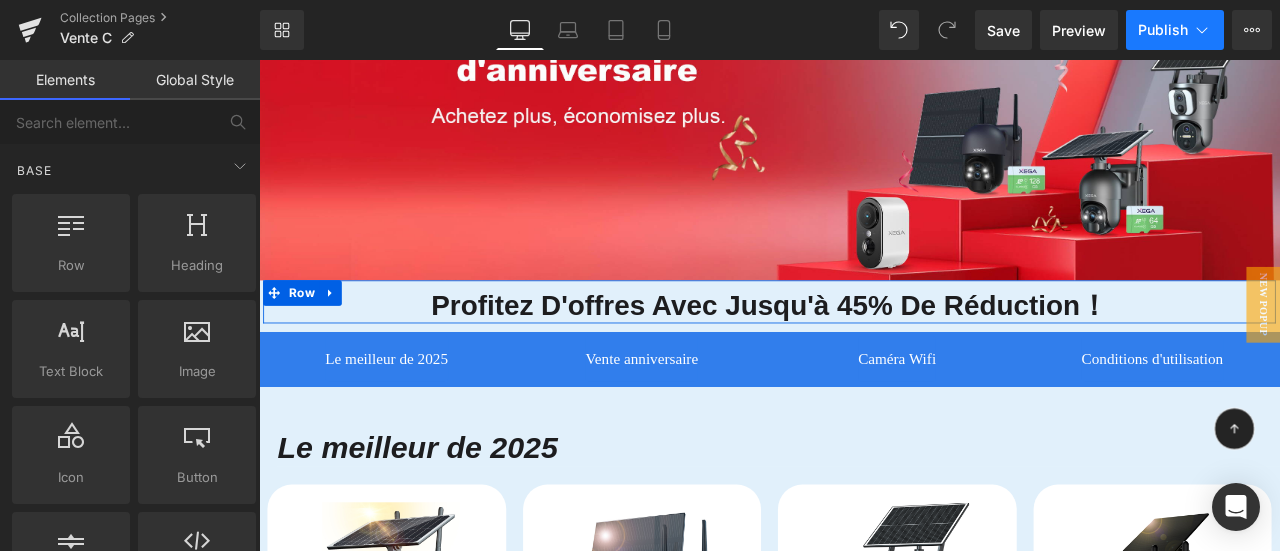 click on "Publish" at bounding box center [1163, 30] 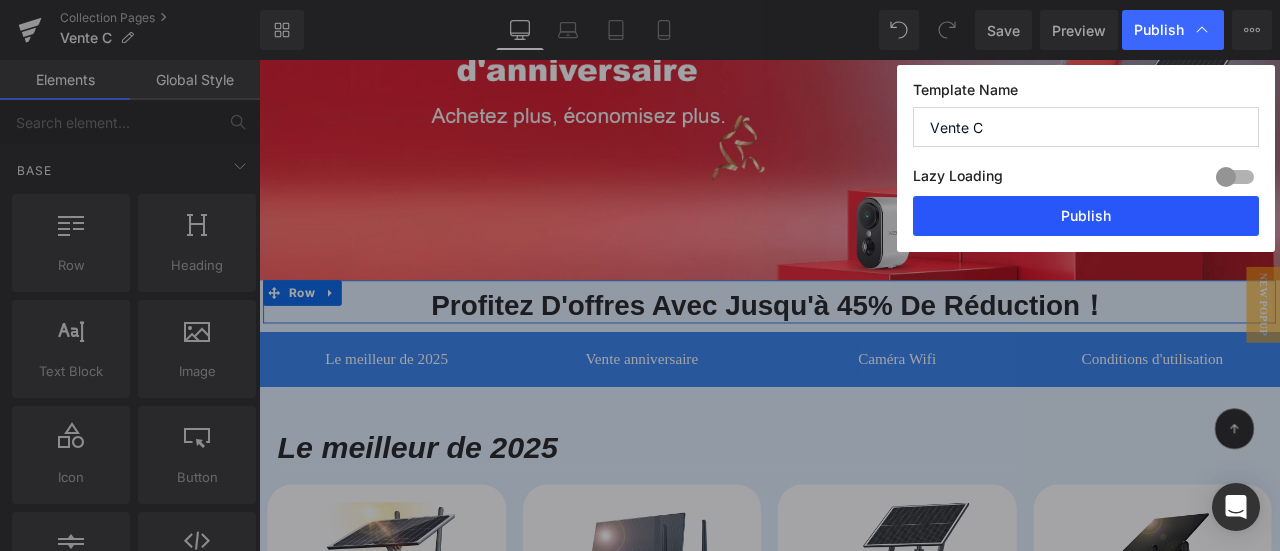 drag, startPoint x: 1130, startPoint y: 210, endPoint x: 214, endPoint y: 351, distance: 926.7885 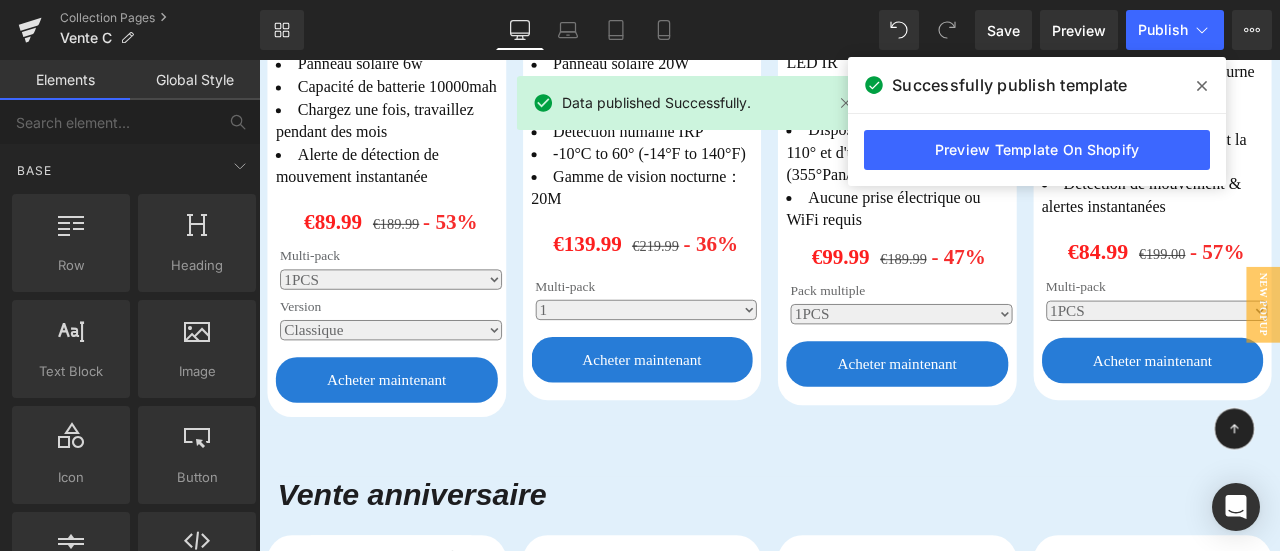 scroll, scrollTop: 400, scrollLeft: 0, axis: vertical 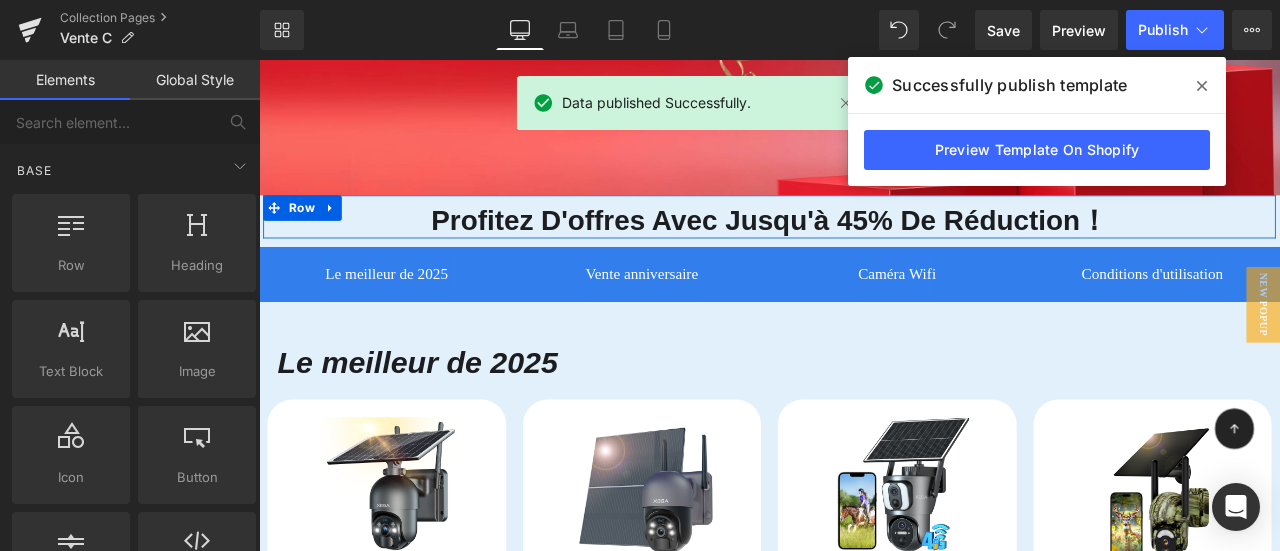 click at bounding box center [1202, 86] 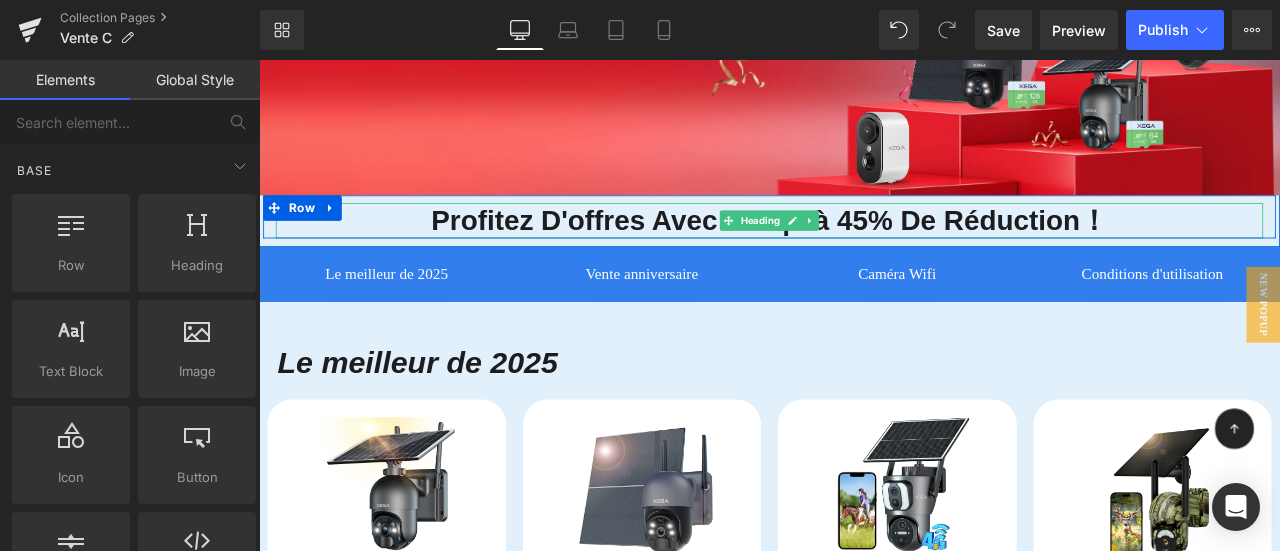 click on "Profitez d'offres avec jusqu'à 45% de réduction！" at bounding box center [864, 251] 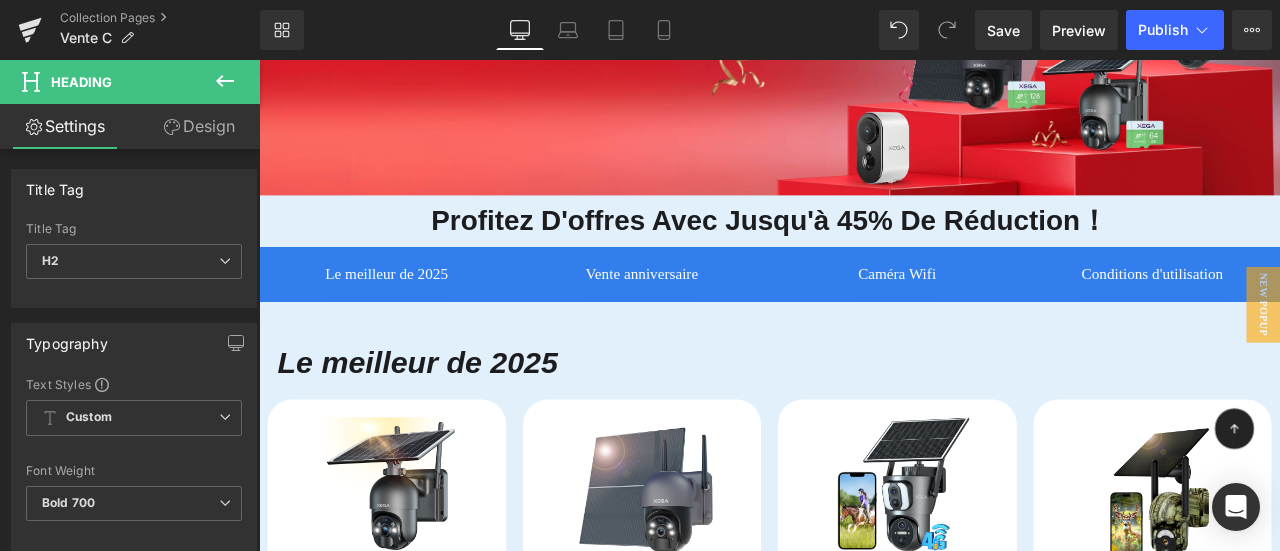 click on "Design" at bounding box center (199, 126) 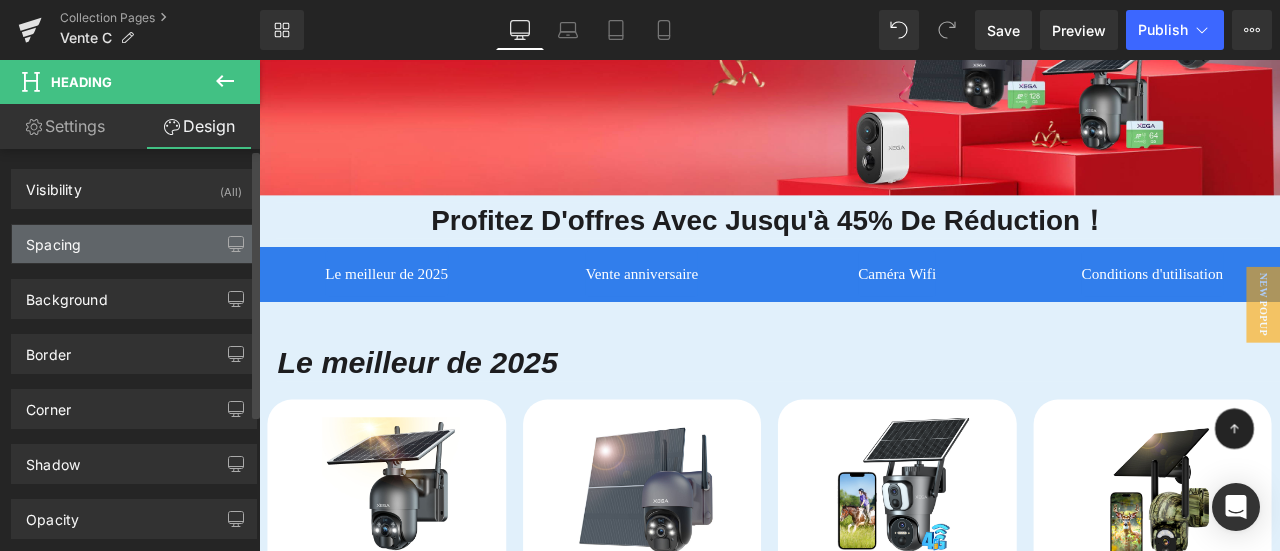 click on "Spacing" at bounding box center [134, 244] 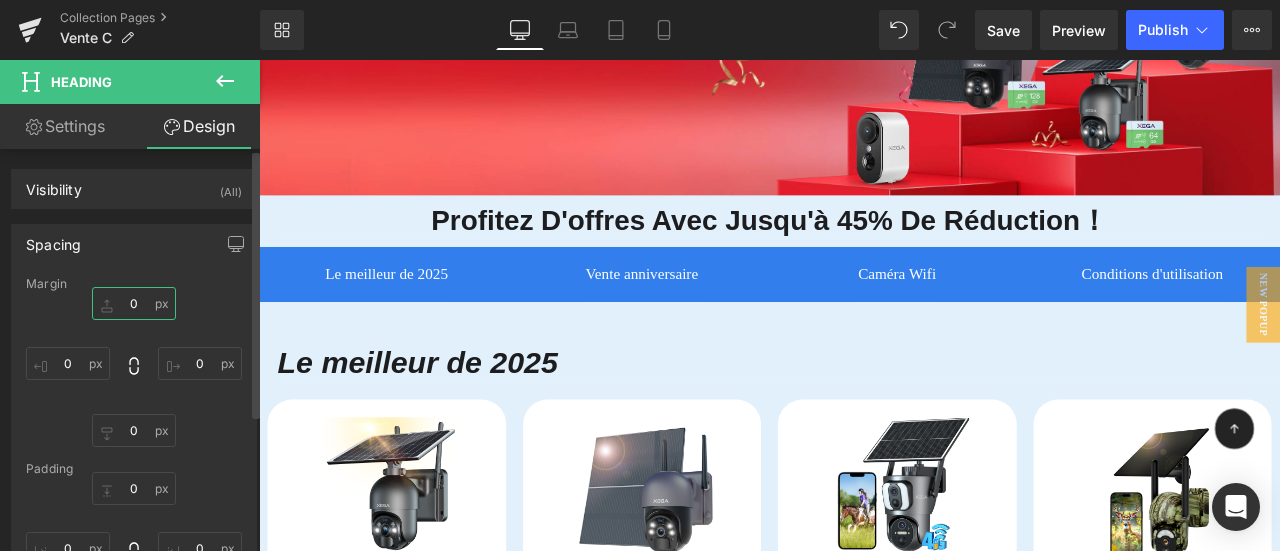 click on "0" at bounding box center (134, 303) 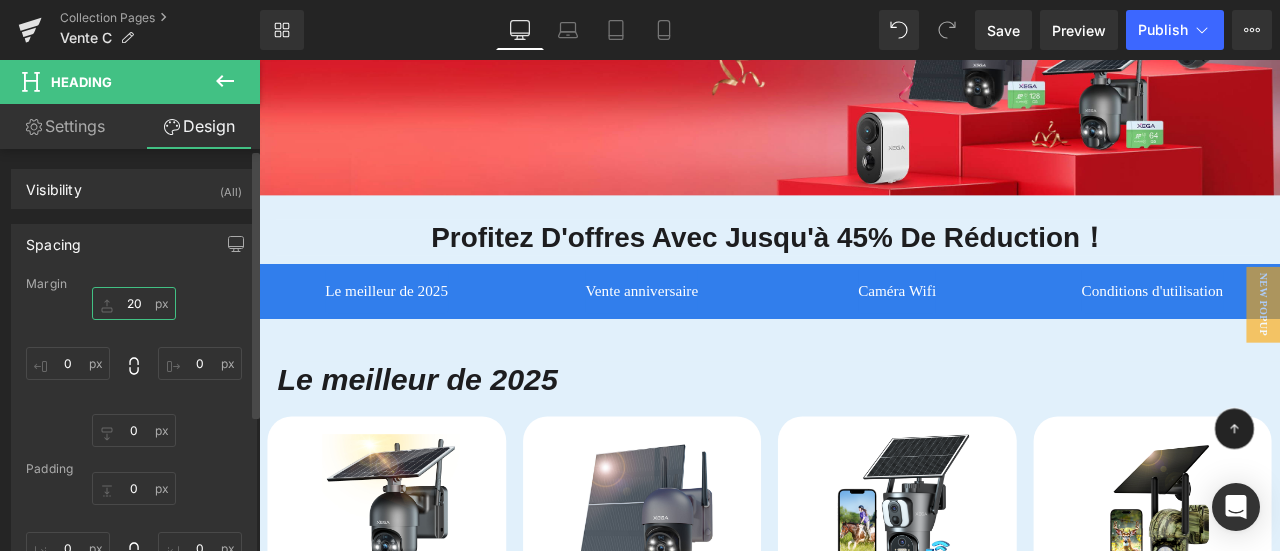 type on "20" 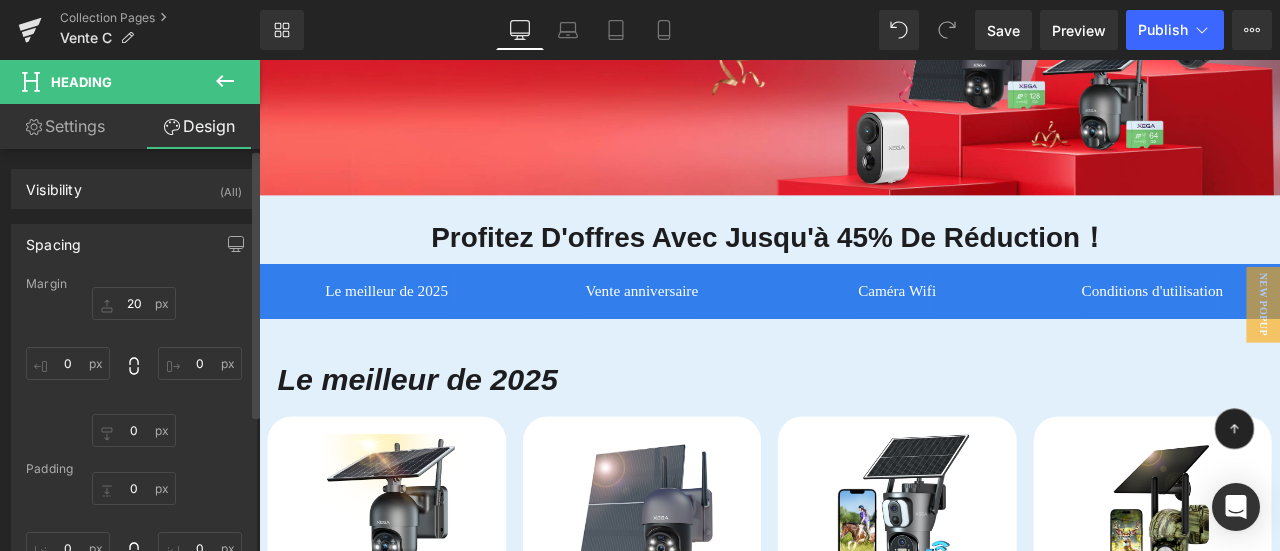 click on "Margin
20
0
0
0
[GEOGRAPHIC_DATA]
0
0
0
0
Setup Global Style" at bounding box center [134, 477] 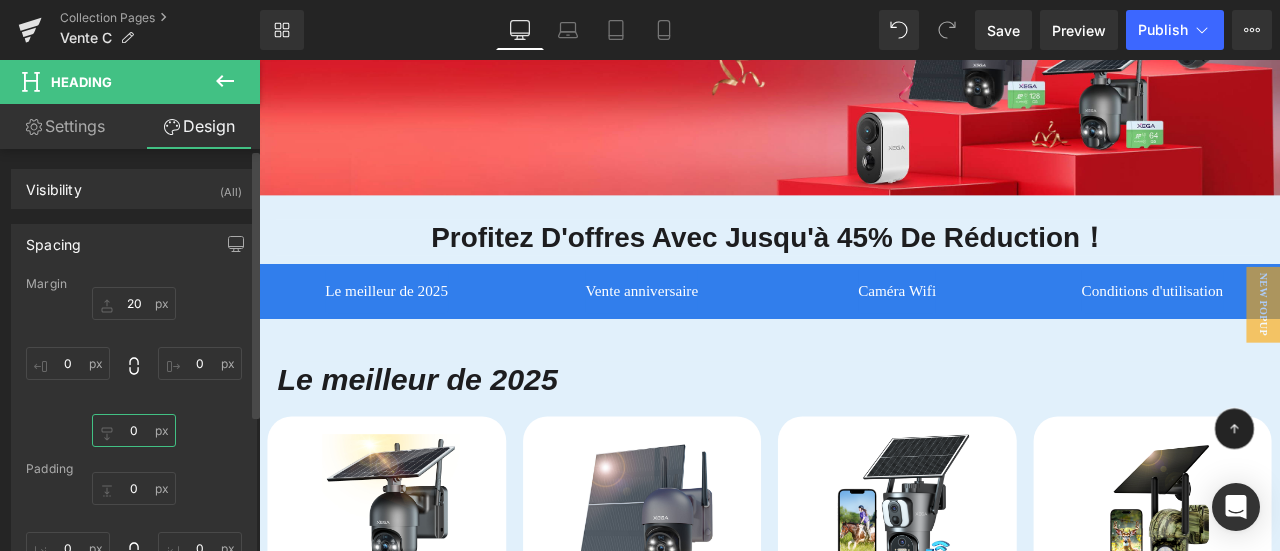 click on "0" at bounding box center (134, 430) 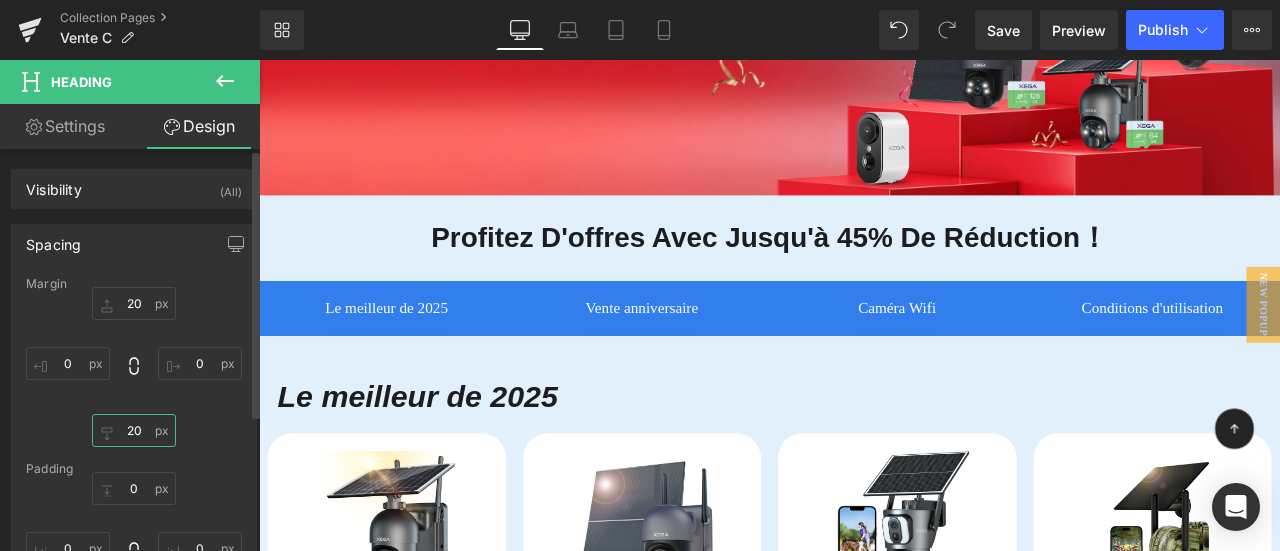 type on "20" 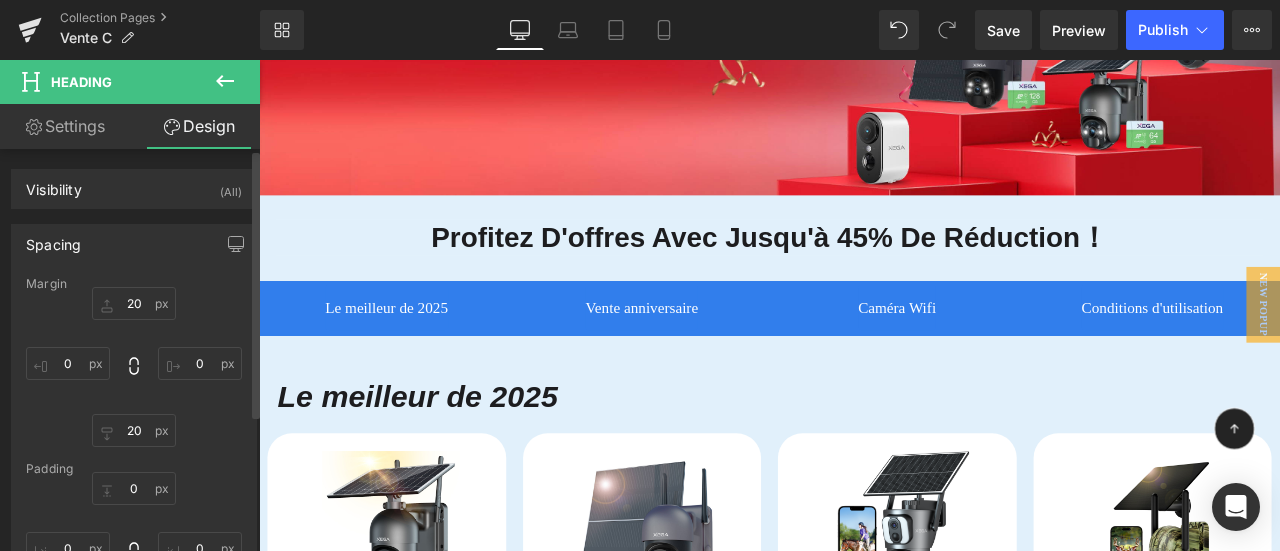 click on "20
0
20
0" at bounding box center (134, 367) 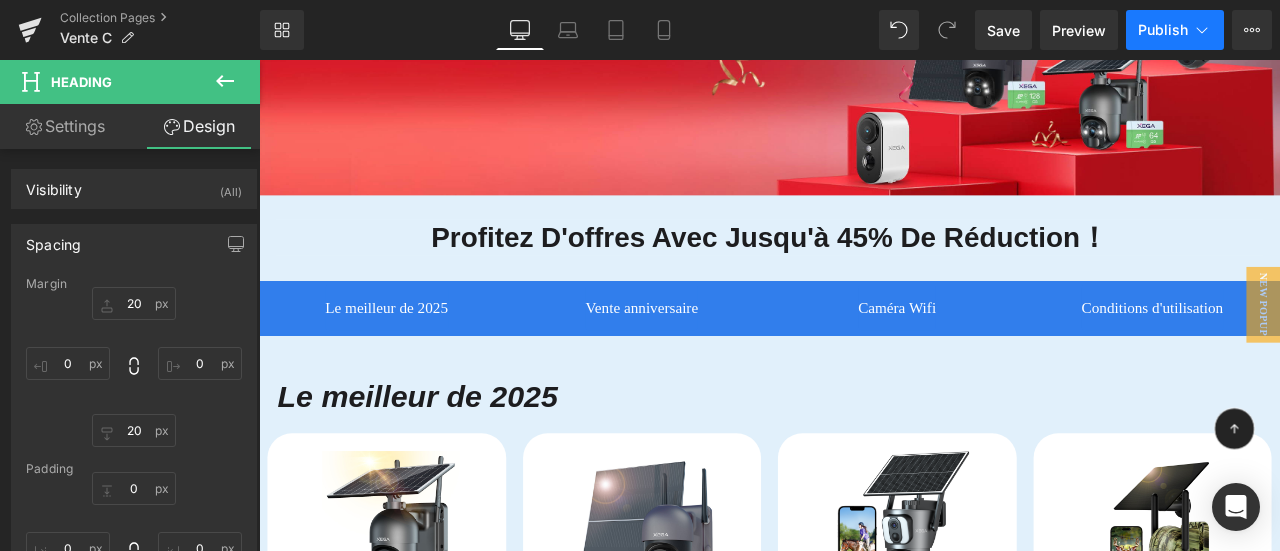 click on "Publish" at bounding box center (1163, 30) 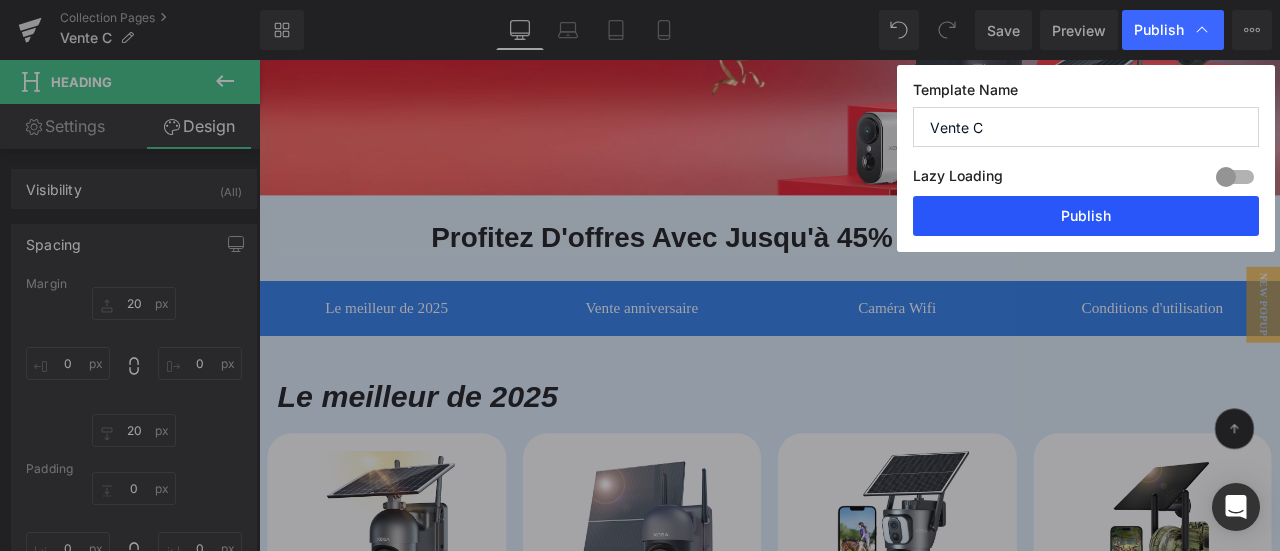 click on "Publish" at bounding box center (1086, 216) 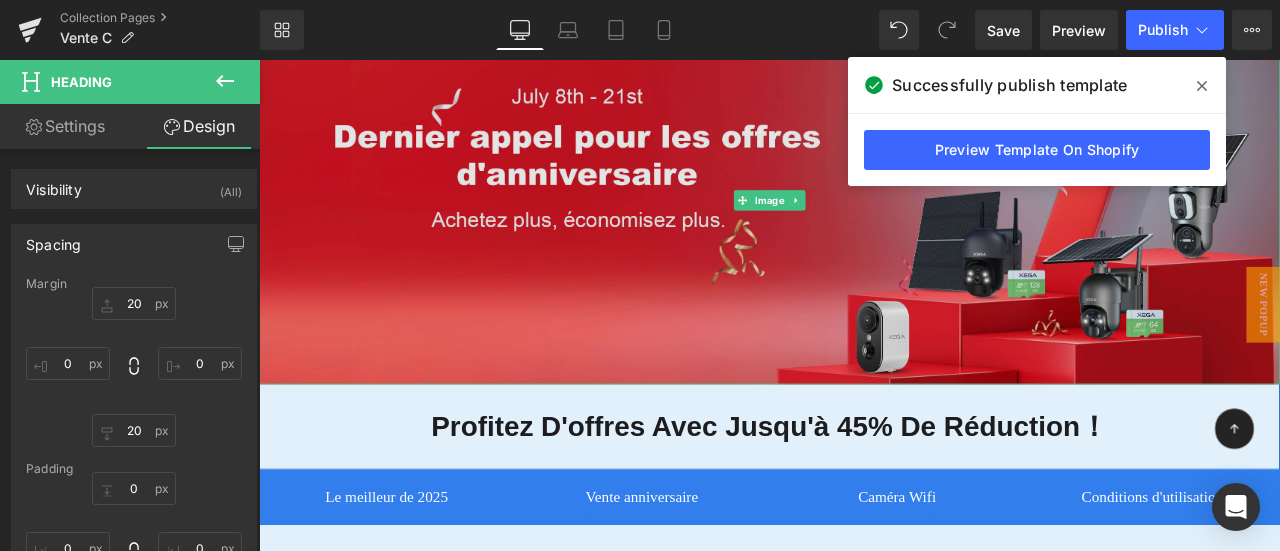scroll, scrollTop: 100, scrollLeft: 0, axis: vertical 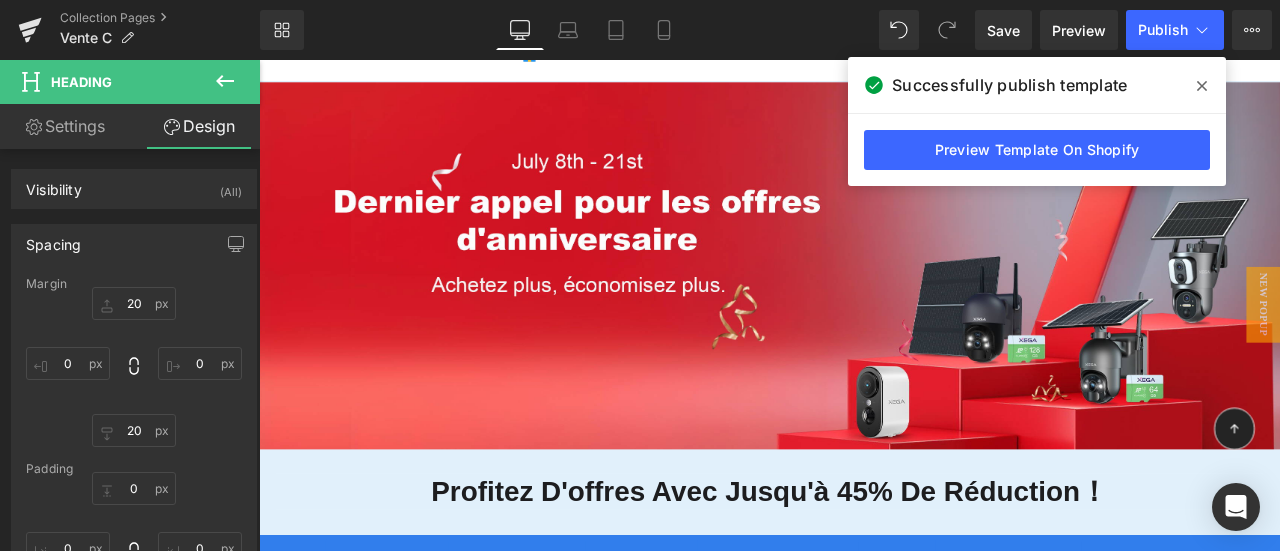 click at bounding box center (1202, 86) 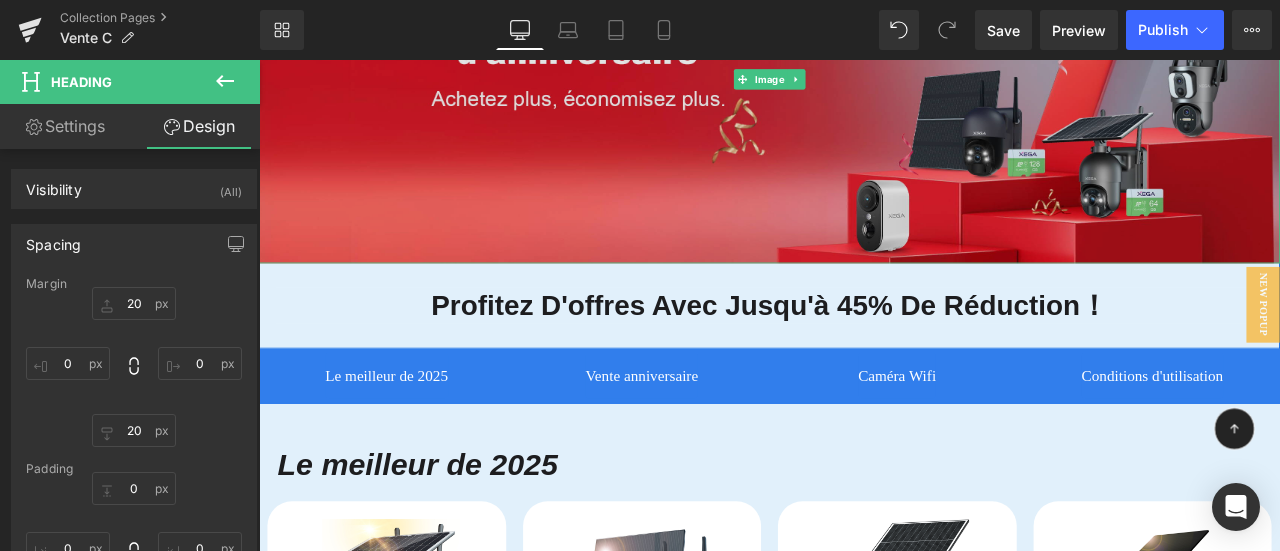 scroll, scrollTop: 500, scrollLeft: 0, axis: vertical 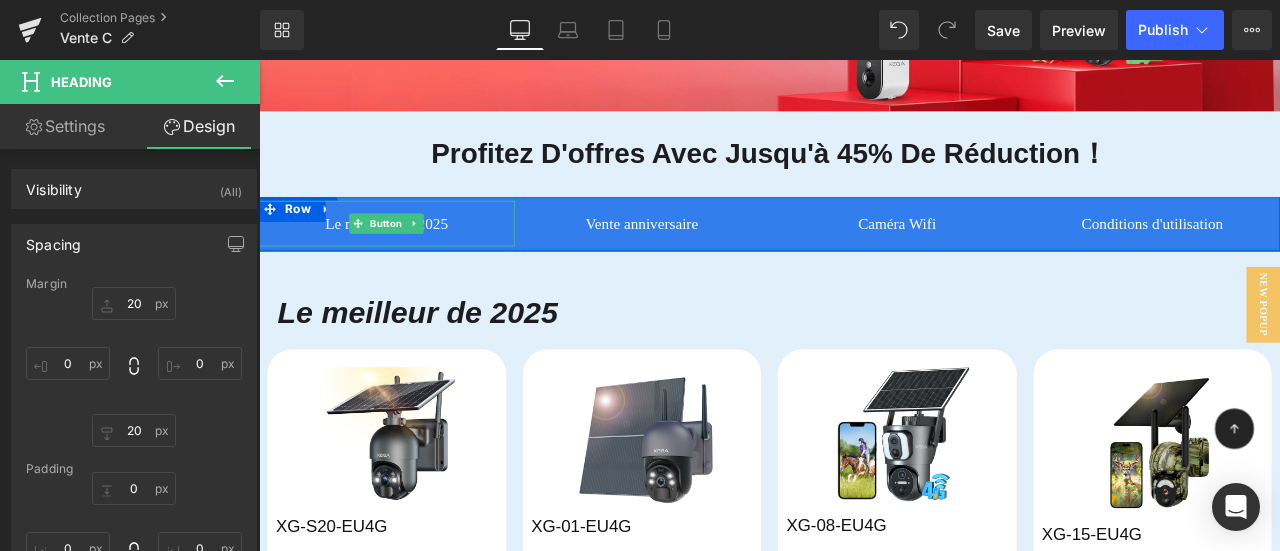 click on "Le meilleur de 2025" at bounding box center (410, 254) 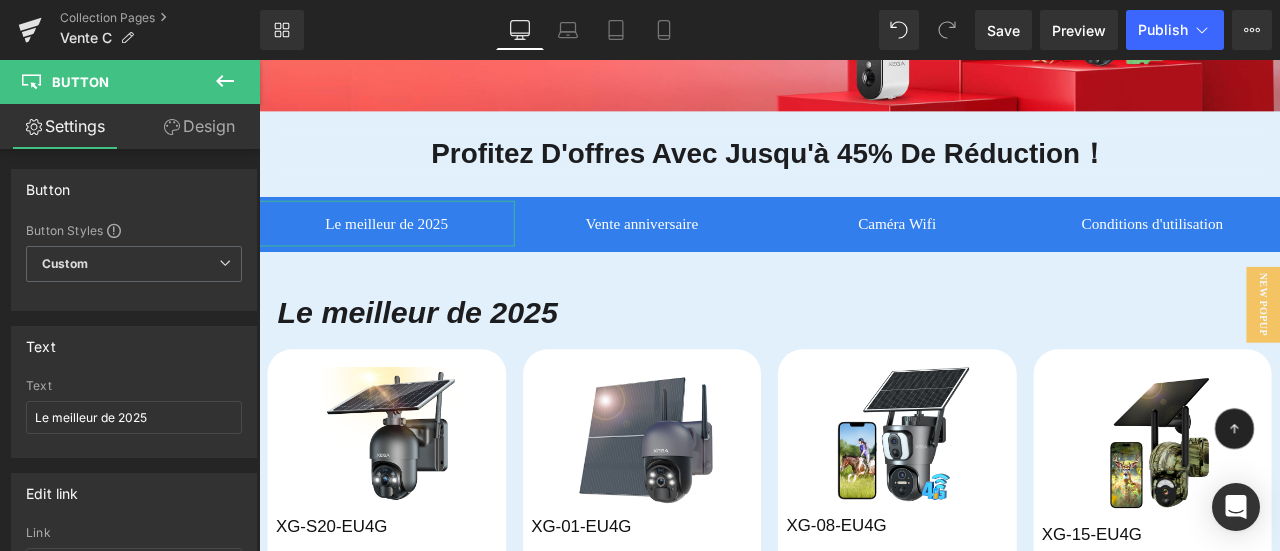 click on "Design" at bounding box center (199, 126) 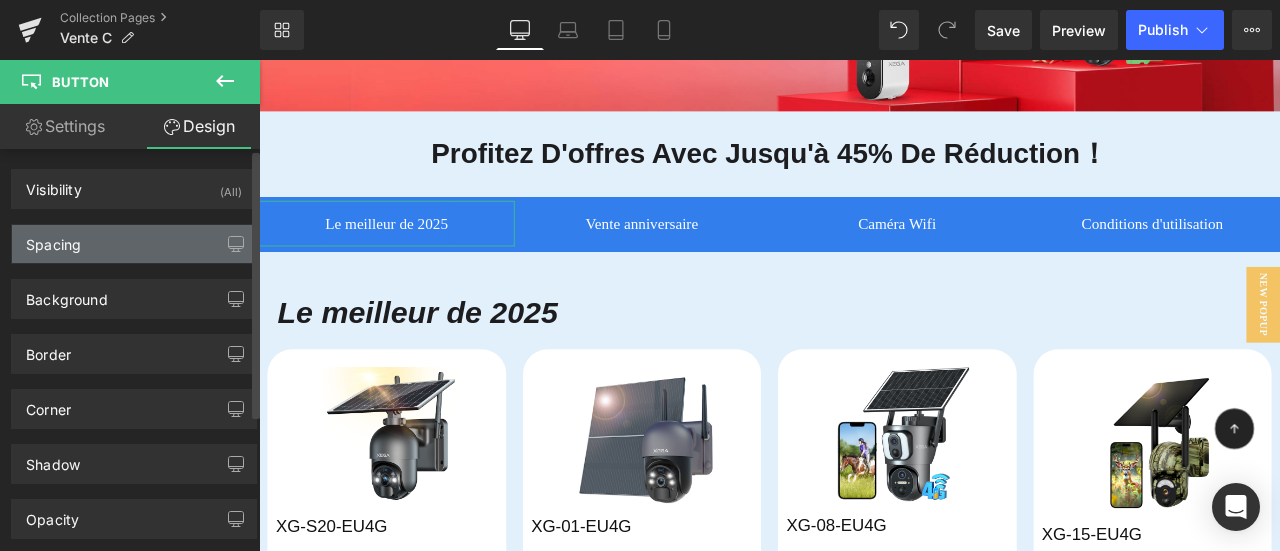 click on "Spacing" at bounding box center (53, 239) 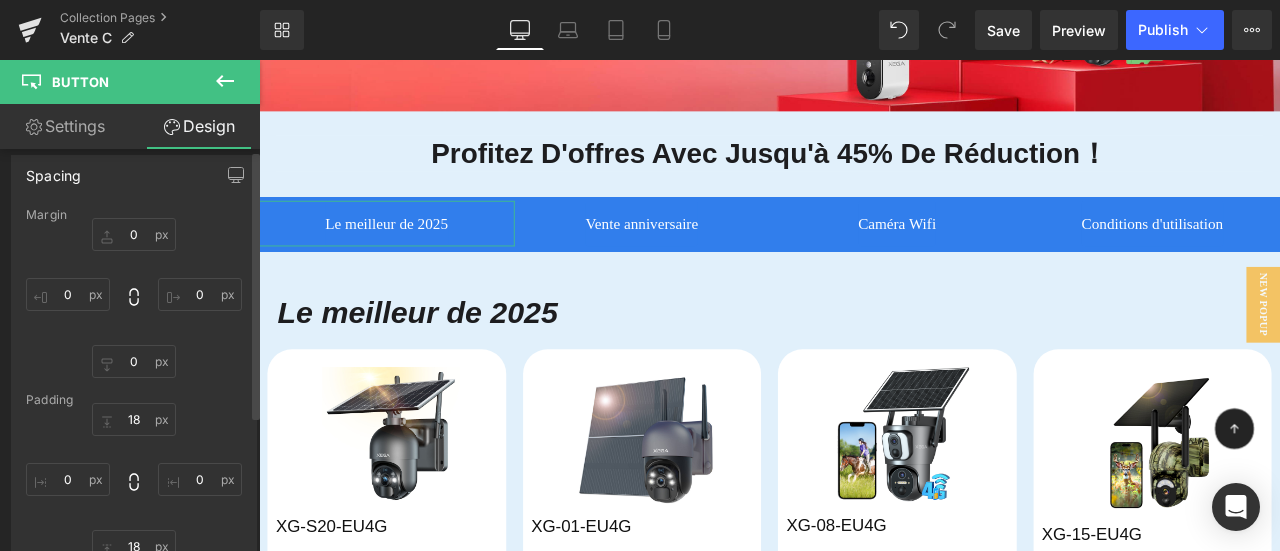 scroll, scrollTop: 100, scrollLeft: 0, axis: vertical 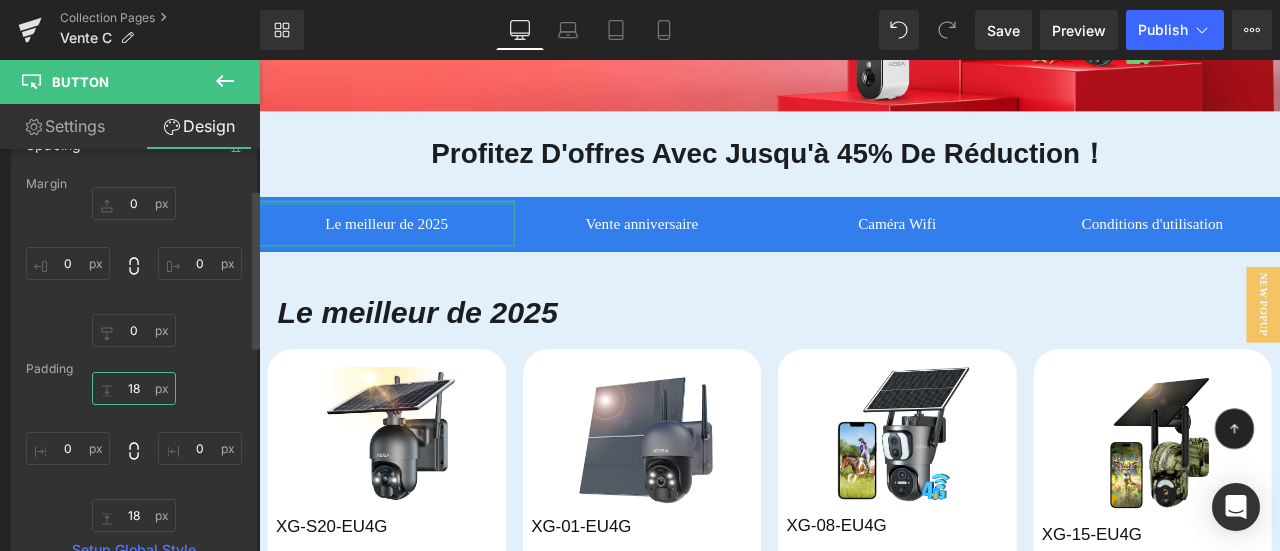 click on "18" at bounding box center [134, 388] 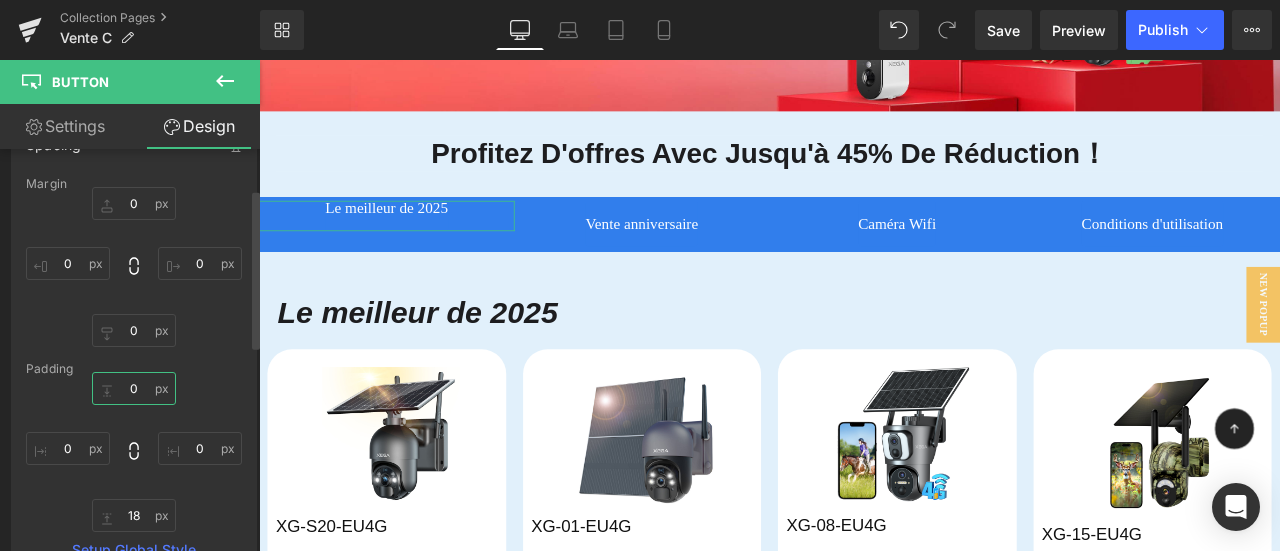 type on "18" 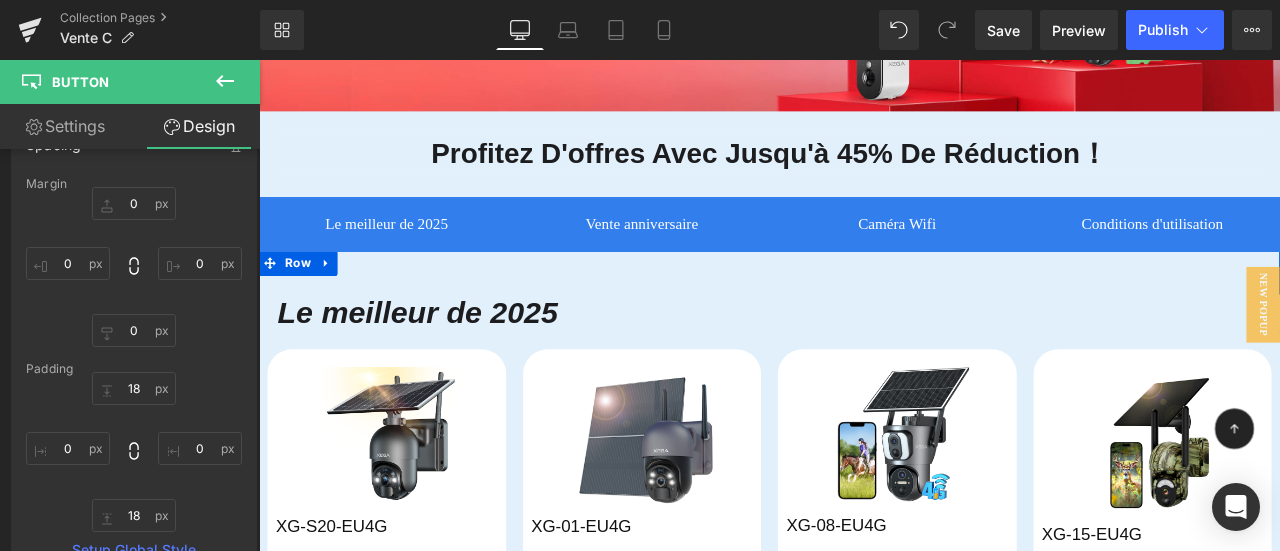 click on "Le meilleur de 2025 Heading
Sparen
53
%
(P) Image
XG-S20-EU4G
(P) SKU
N°1 des ventes en Europe Panneau solaire 6w Capacité de batterie 10000mah Chargez une fois, travaillez pendant des mois Alerte de détection de mouvement instantanée
Text Block
€89.99" at bounding box center (864, 710) 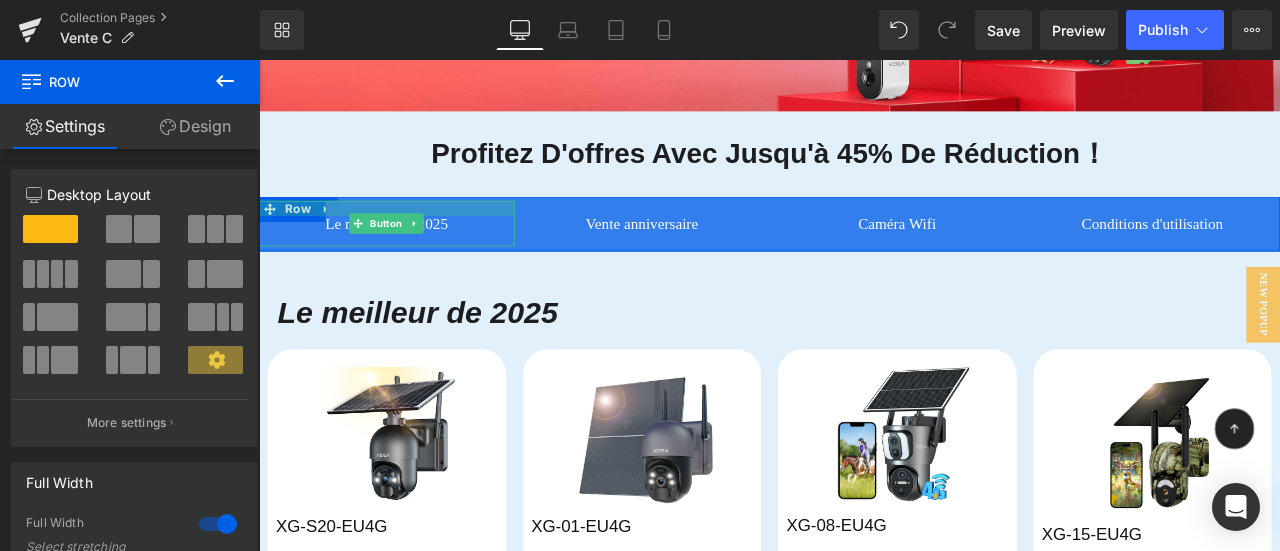 click at bounding box center [410, 236] 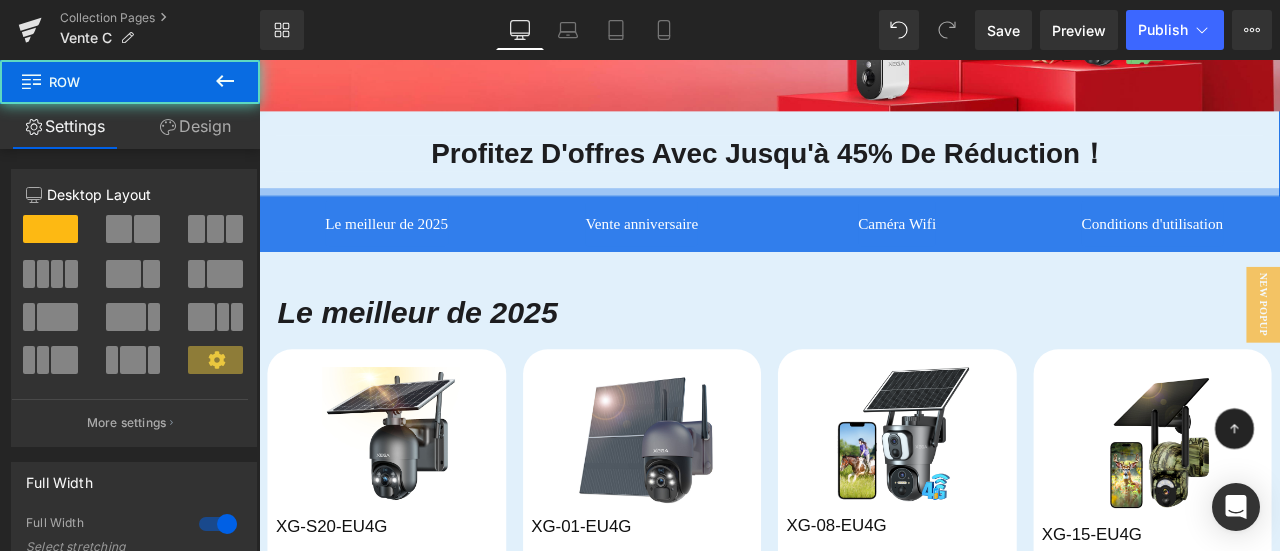 click at bounding box center [864, 217] 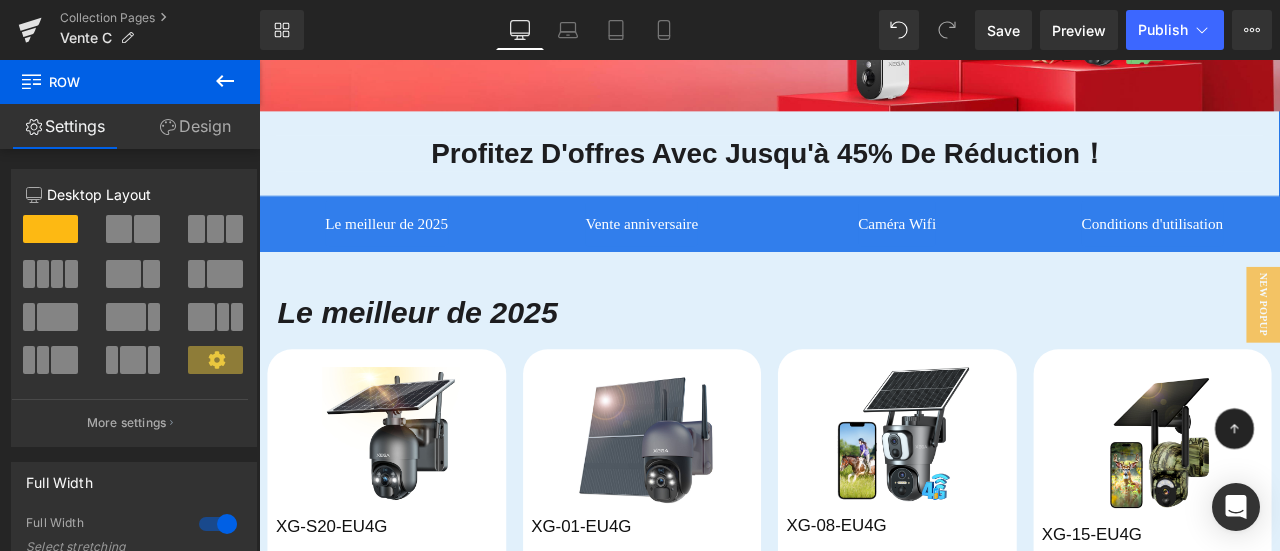 click on "Design" at bounding box center (195, 126) 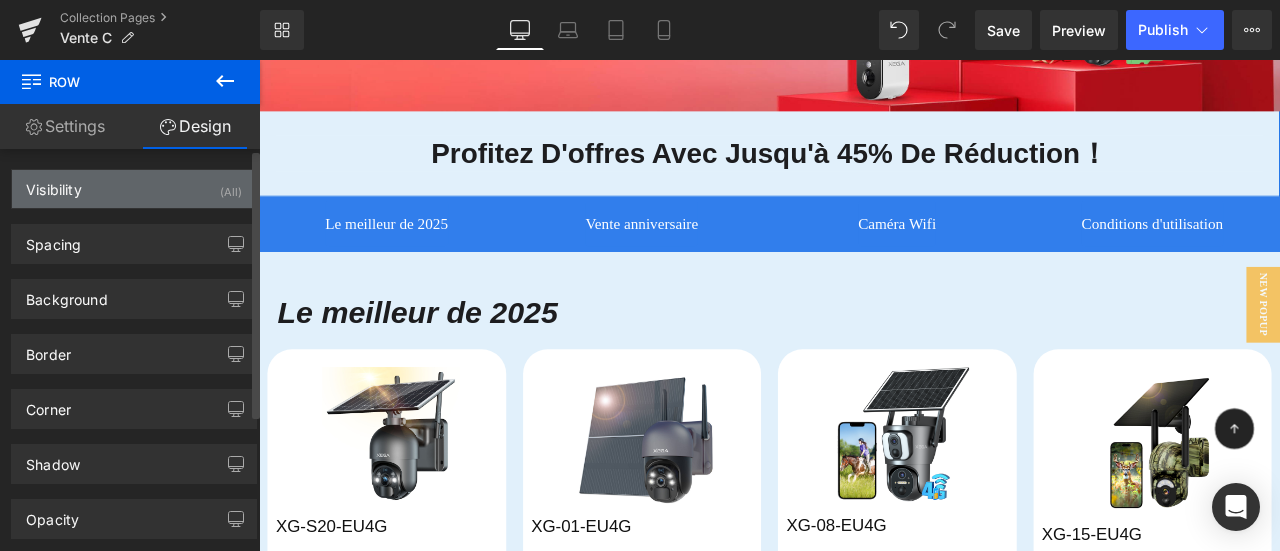 click on "Visibility
(All)" at bounding box center [134, 189] 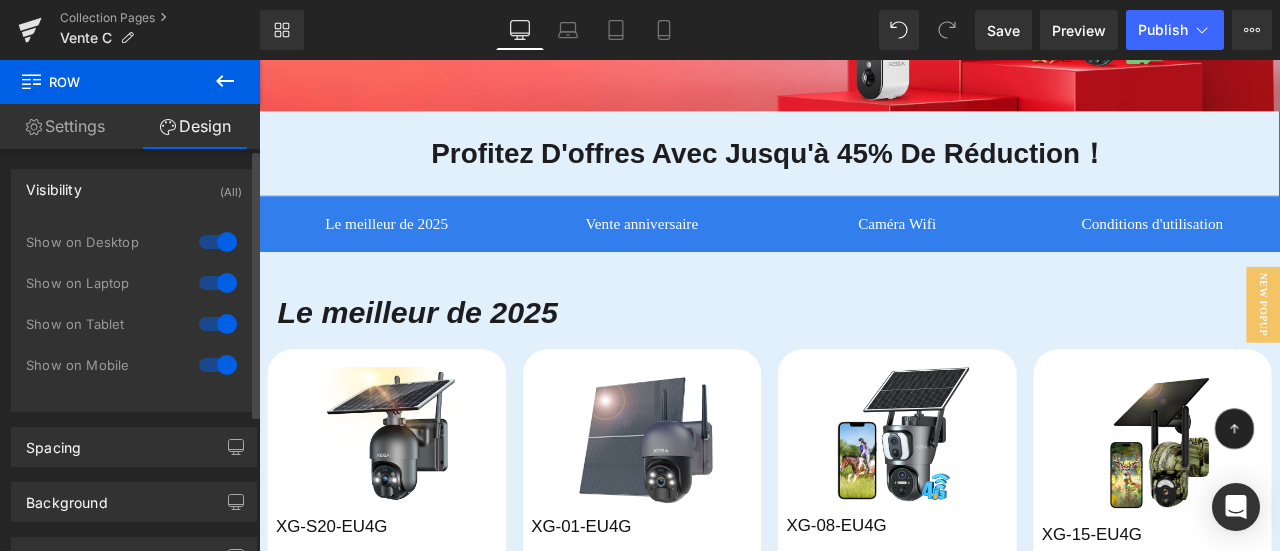 click on "Visibility
(All)" at bounding box center [134, 189] 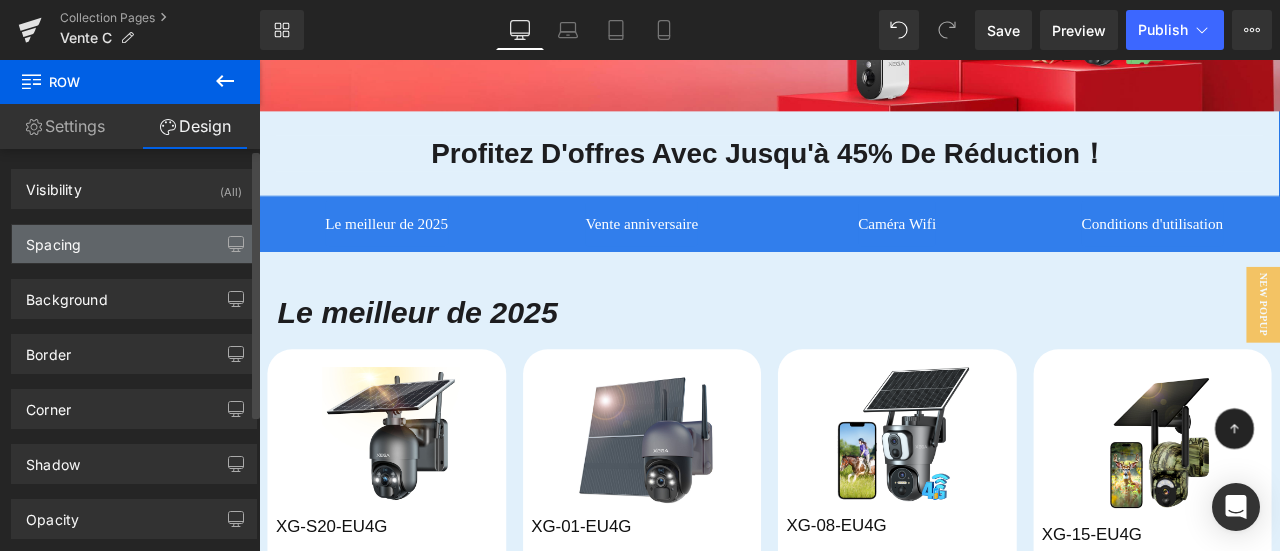 click on "Spacing" at bounding box center (134, 244) 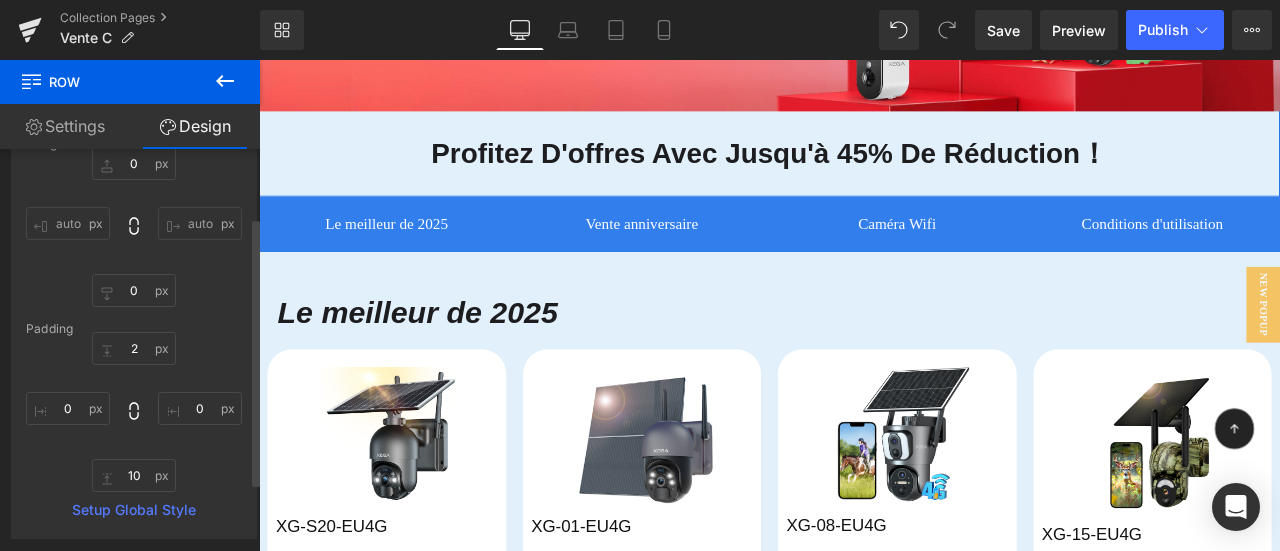 scroll, scrollTop: 100, scrollLeft: 0, axis: vertical 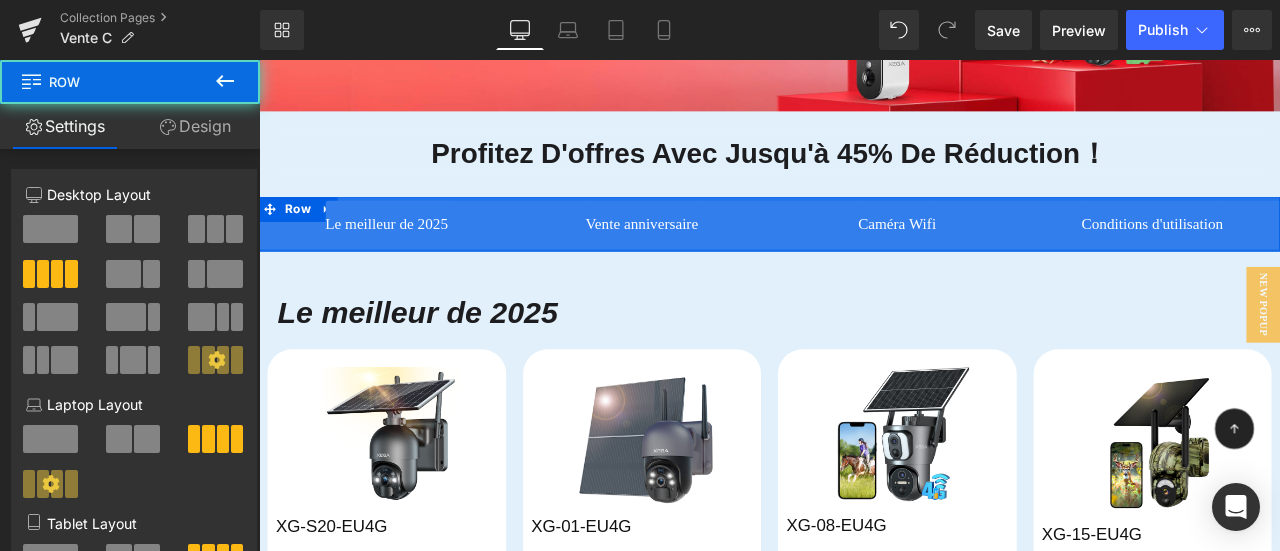 click at bounding box center [864, 224] 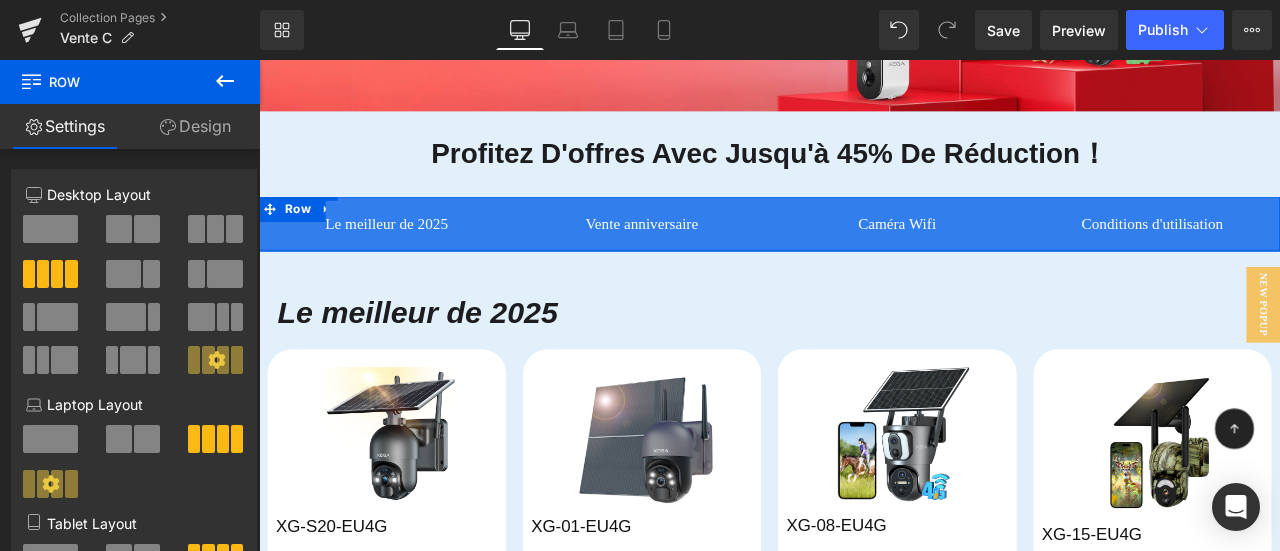 click on "Design" at bounding box center [195, 126] 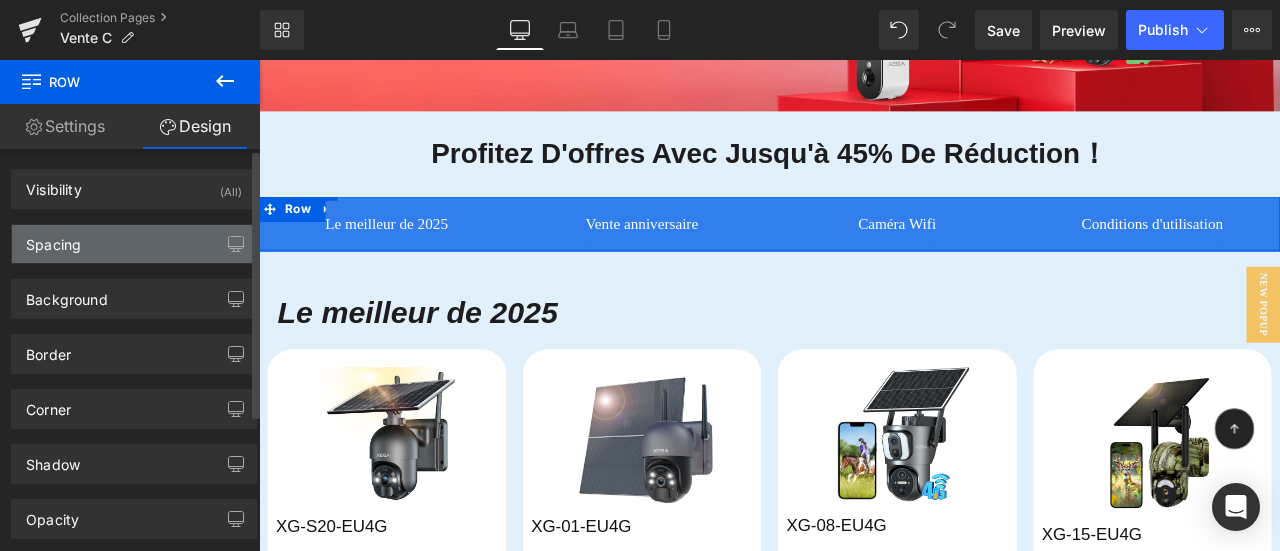 click on "Spacing" at bounding box center [134, 244] 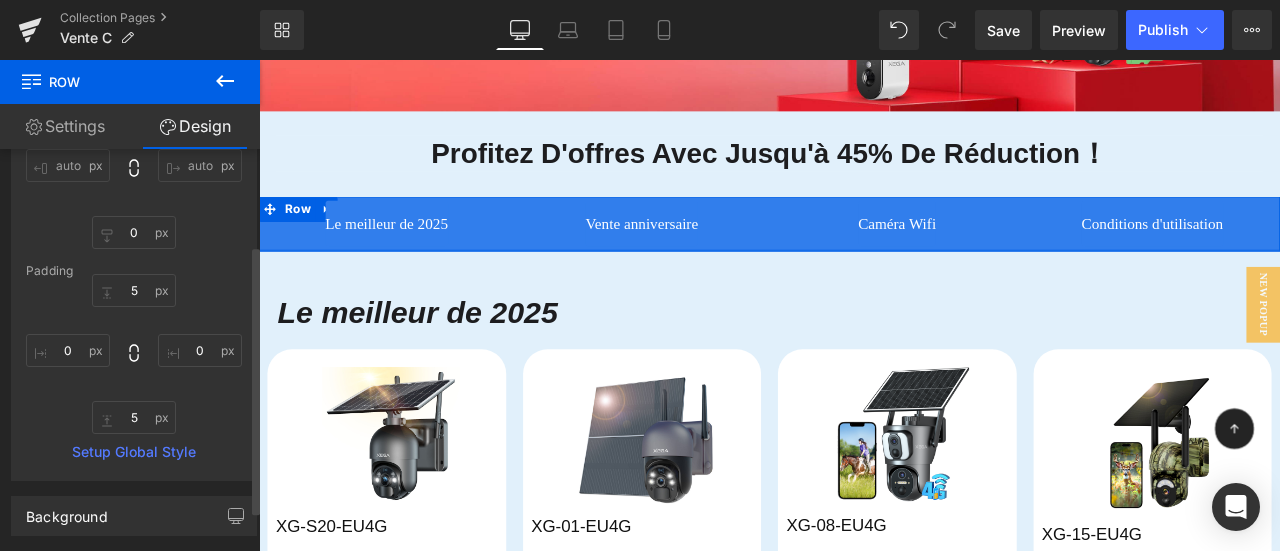 scroll, scrollTop: 200, scrollLeft: 0, axis: vertical 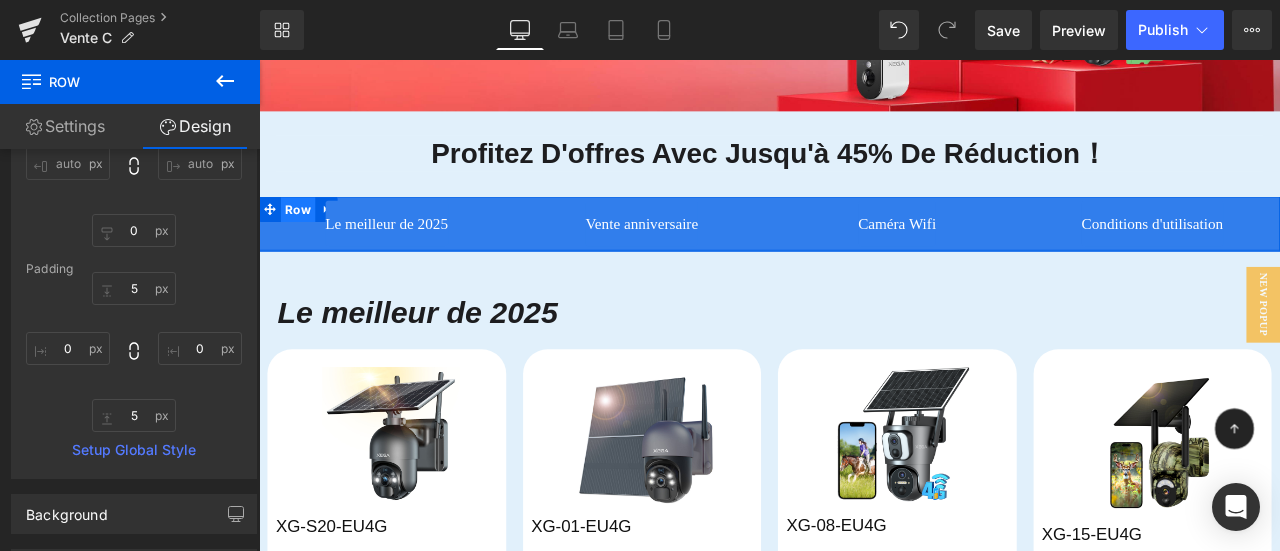 click on "Row" at bounding box center [305, 238] 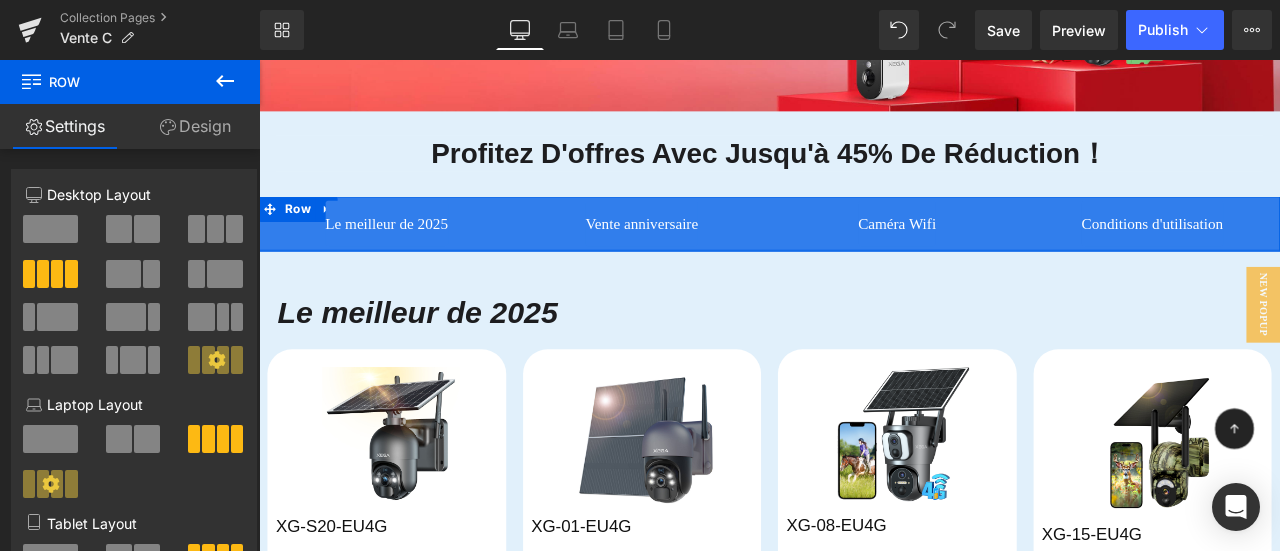 click on "Design" at bounding box center [195, 126] 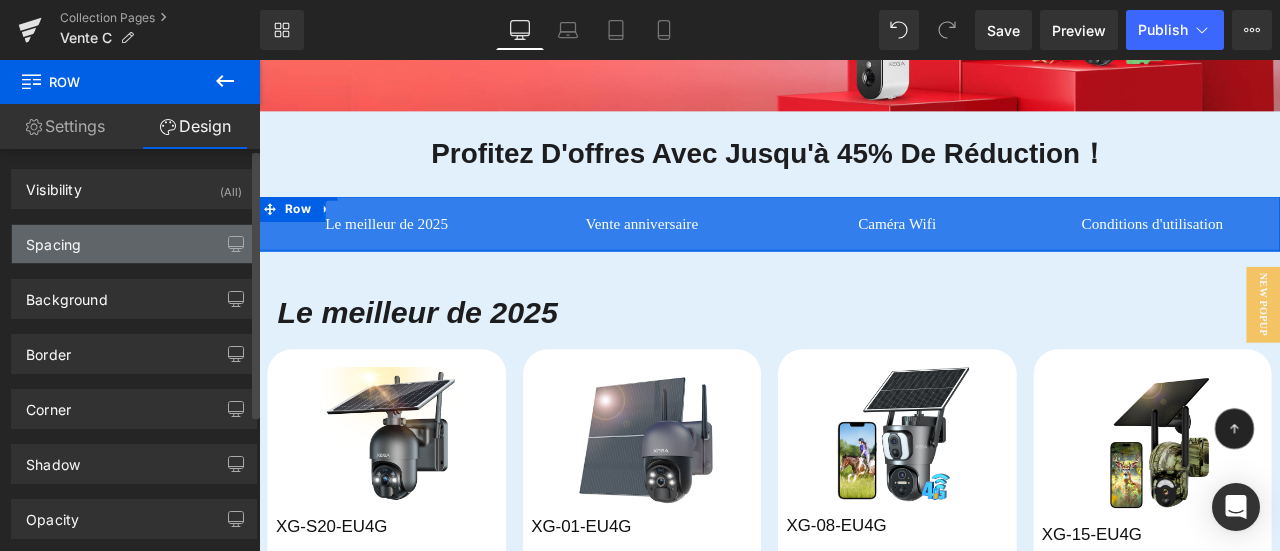 click on "Spacing" at bounding box center [134, 244] 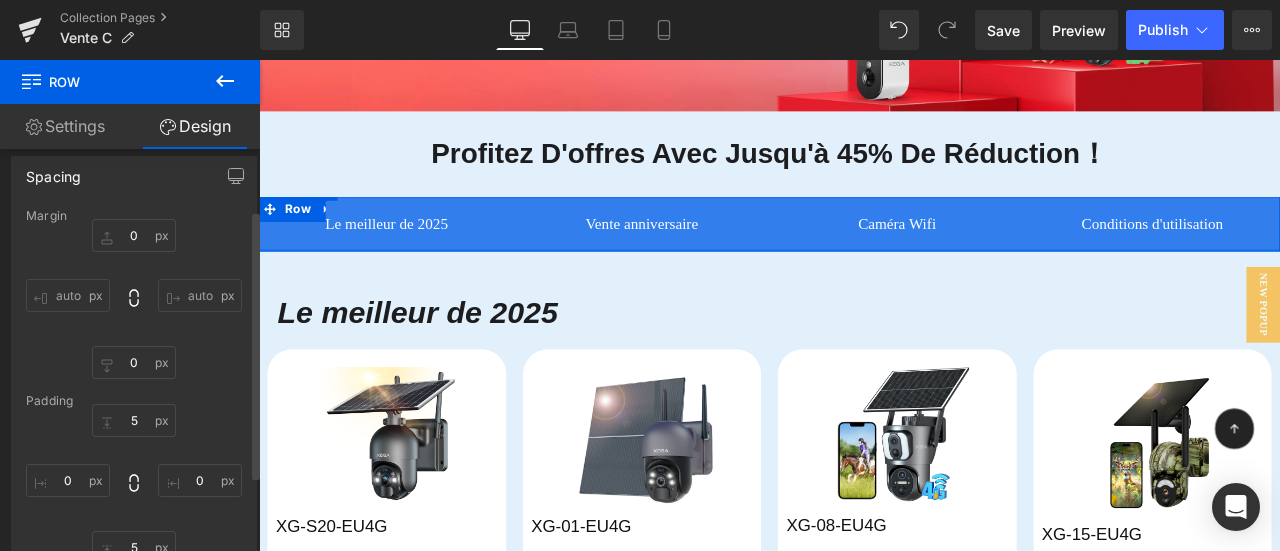 scroll, scrollTop: 100, scrollLeft: 0, axis: vertical 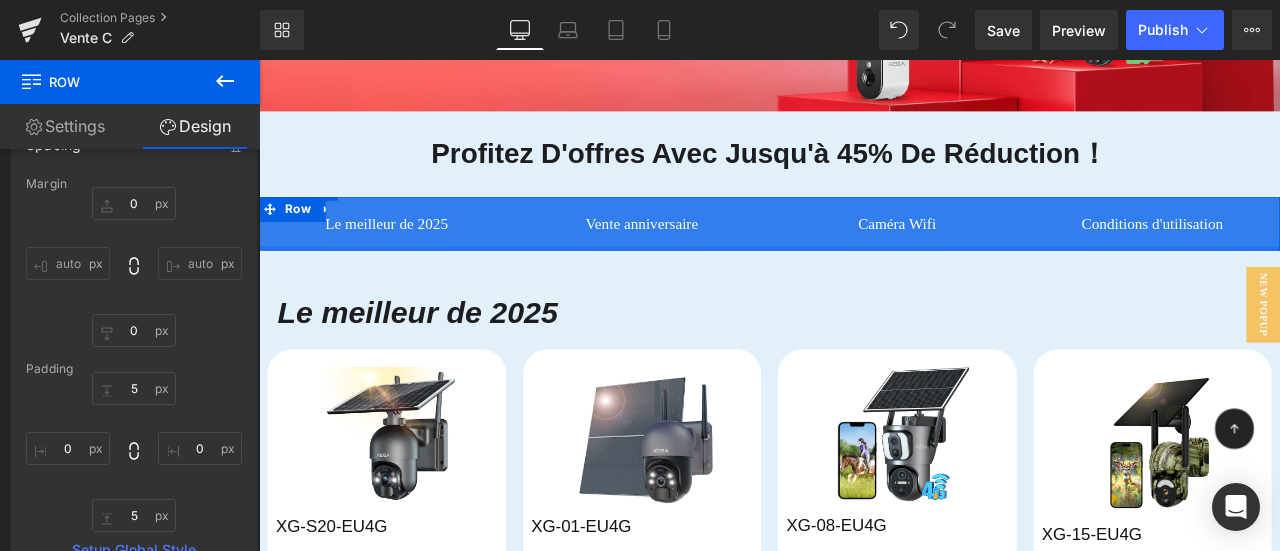 click at bounding box center (864, 283) 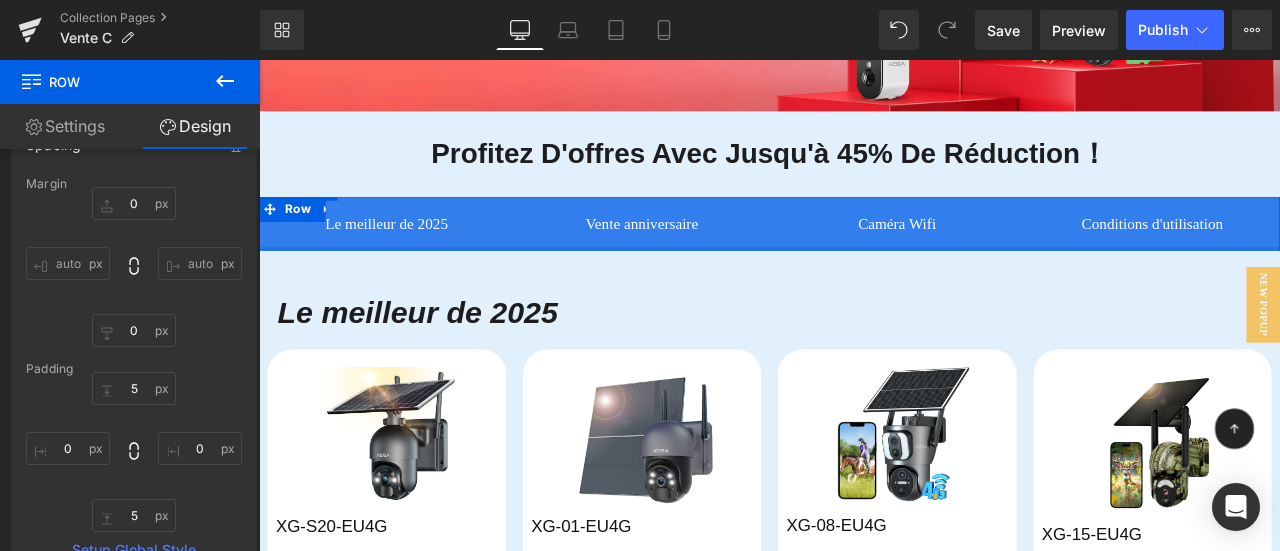 click at bounding box center [864, 283] 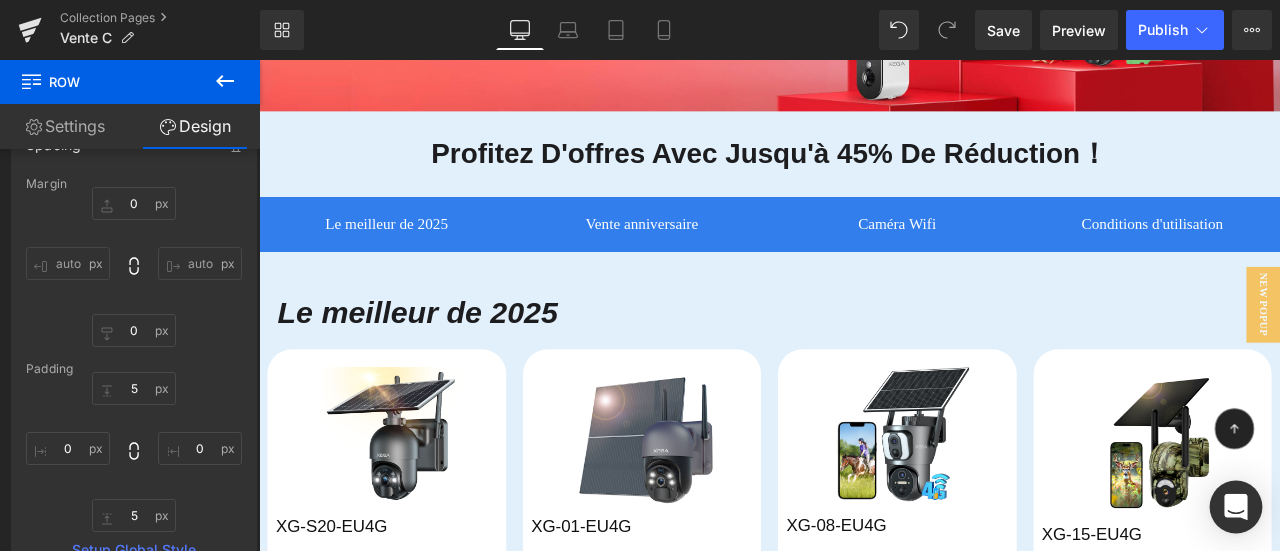 click 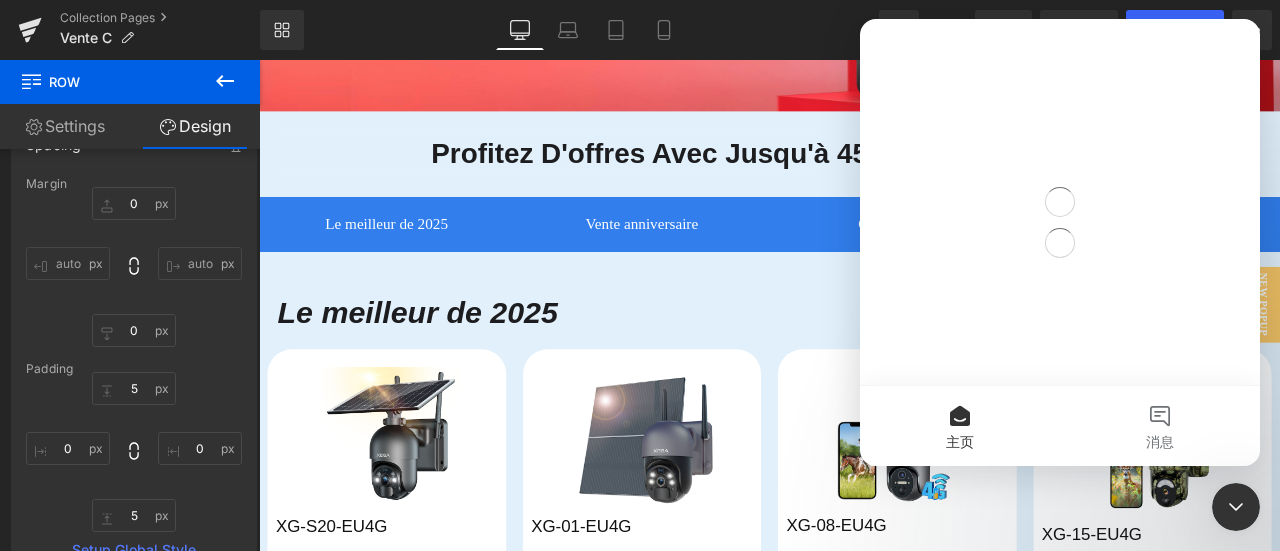 scroll, scrollTop: 0, scrollLeft: 0, axis: both 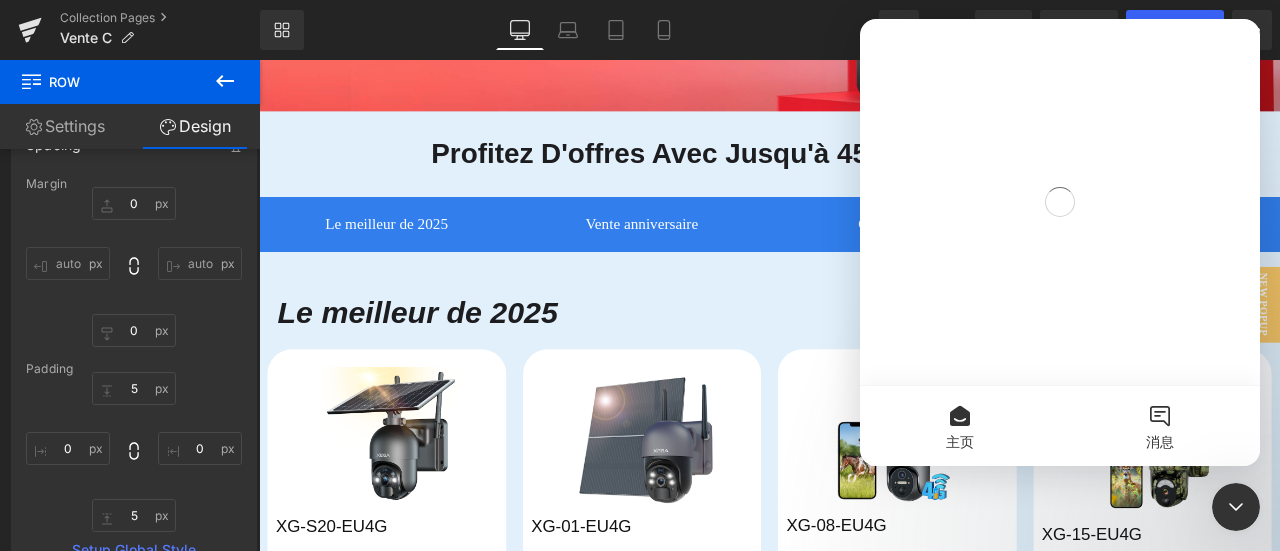 click on "消息" at bounding box center [1160, 426] 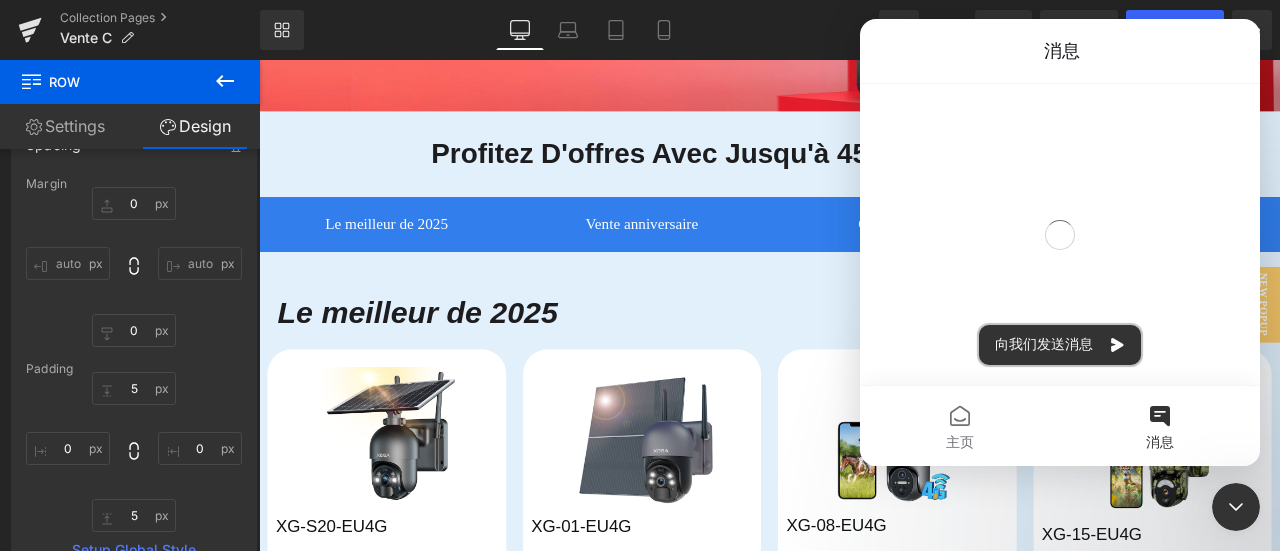 click on "向我们发送消息" at bounding box center [1060, 345] 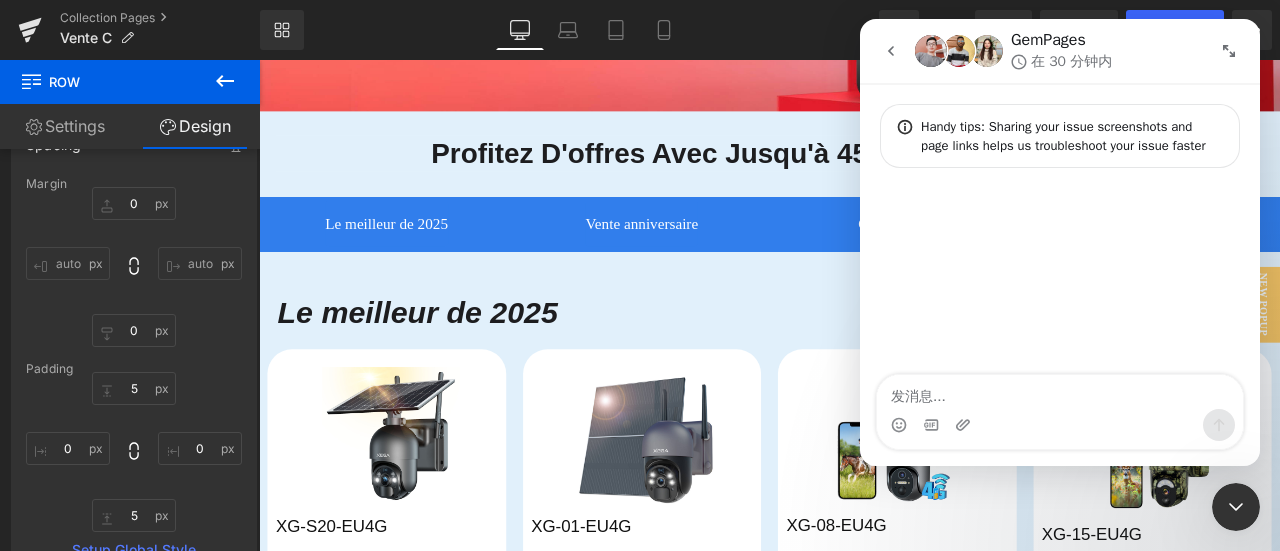 click at bounding box center [1060, 392] 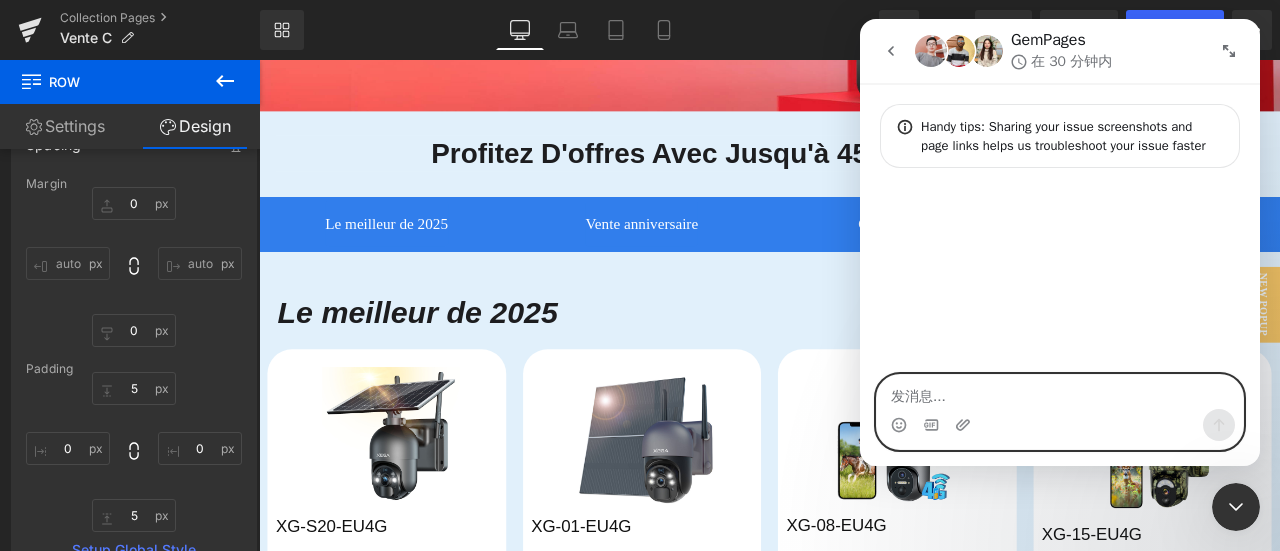 click at bounding box center (1060, 392) 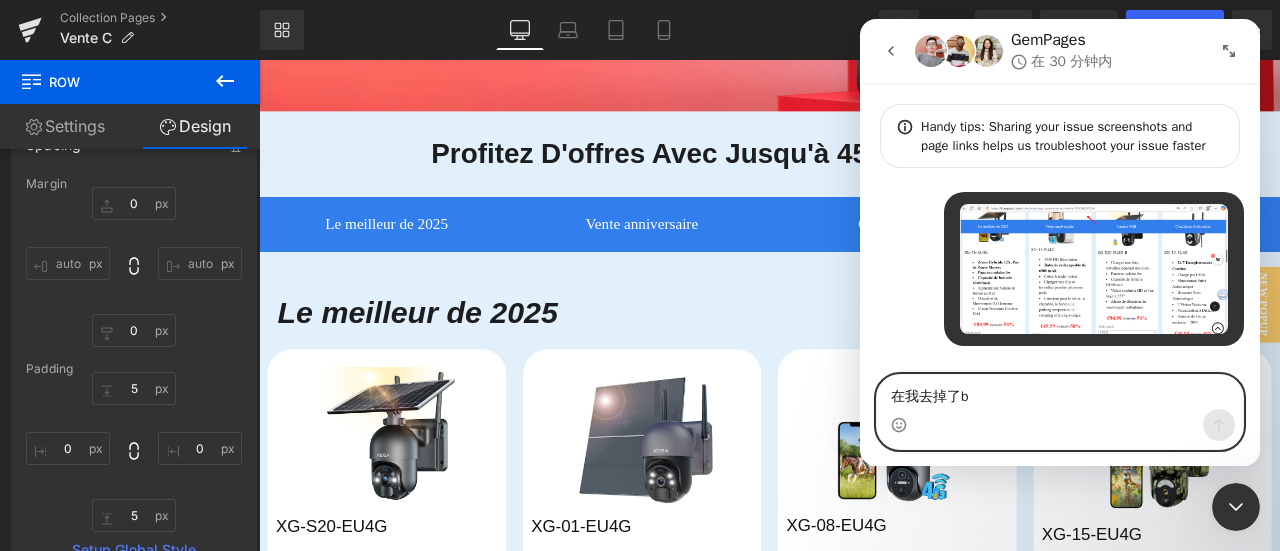 type on "在我去掉了" 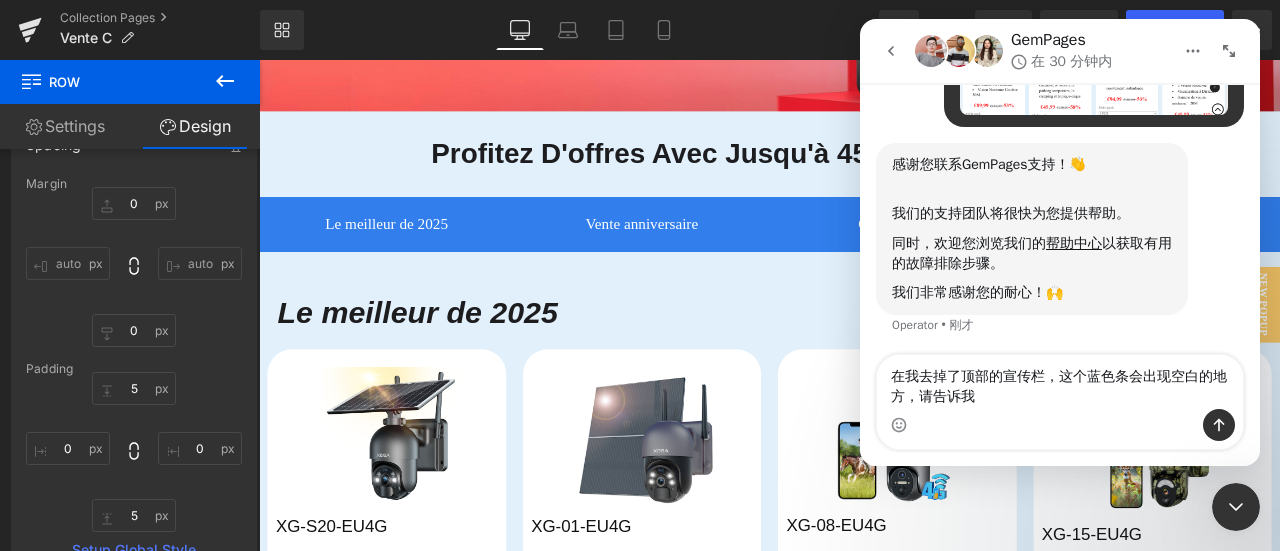 scroll, scrollTop: 238, scrollLeft: 0, axis: vertical 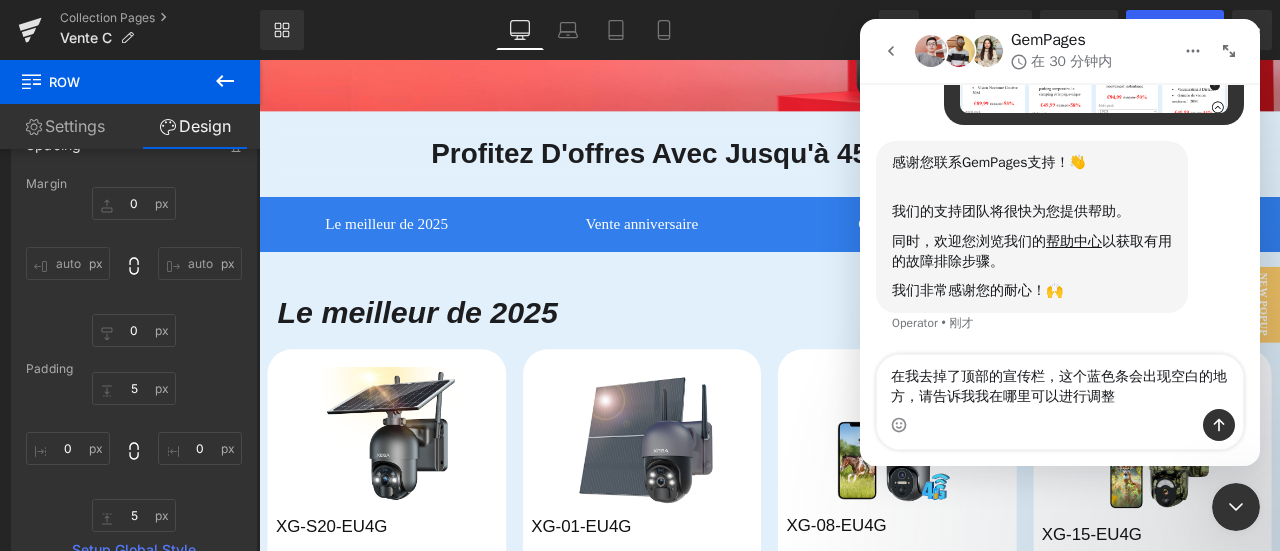 type on "在我去掉了顶部的宣传栏，这个蓝色条会出现空白的地方，请告诉我我在哪里可以进行调整？" 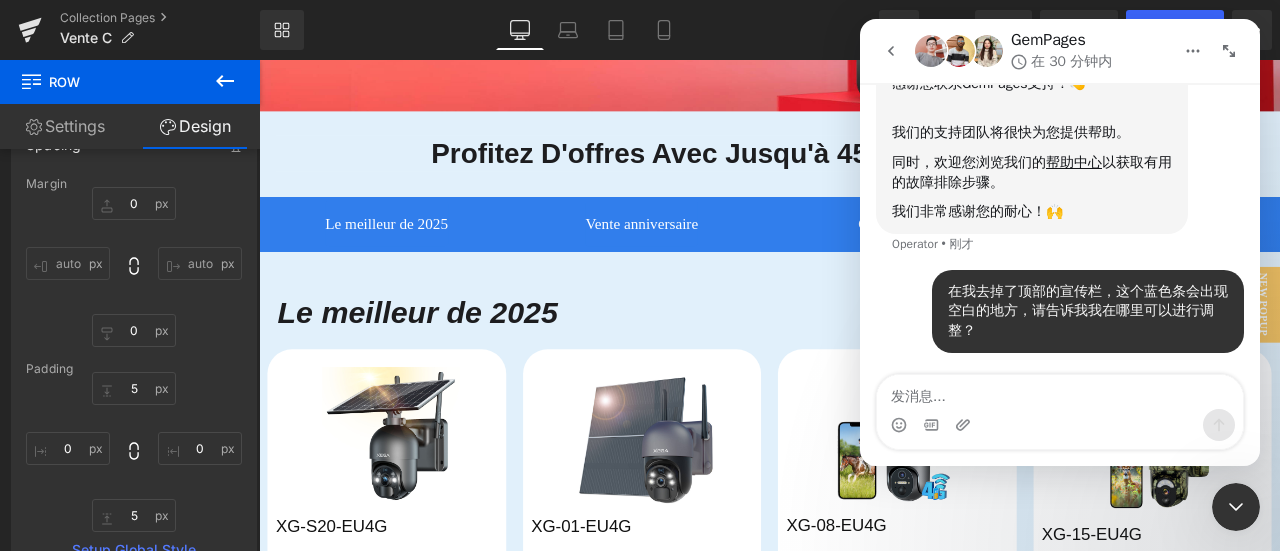 scroll, scrollTop: 316, scrollLeft: 0, axis: vertical 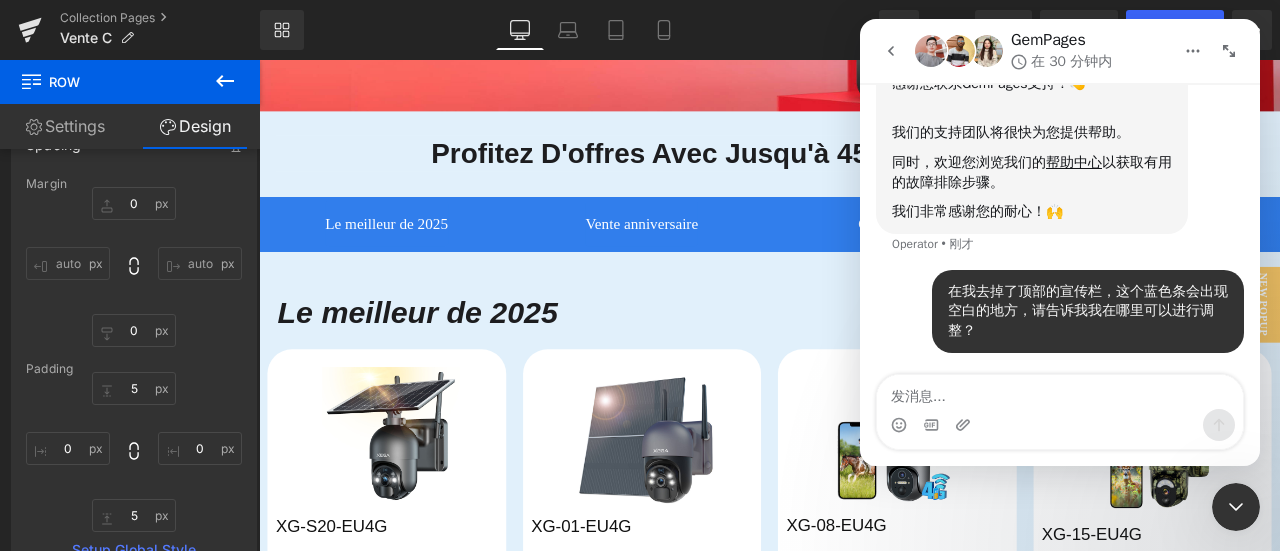 type 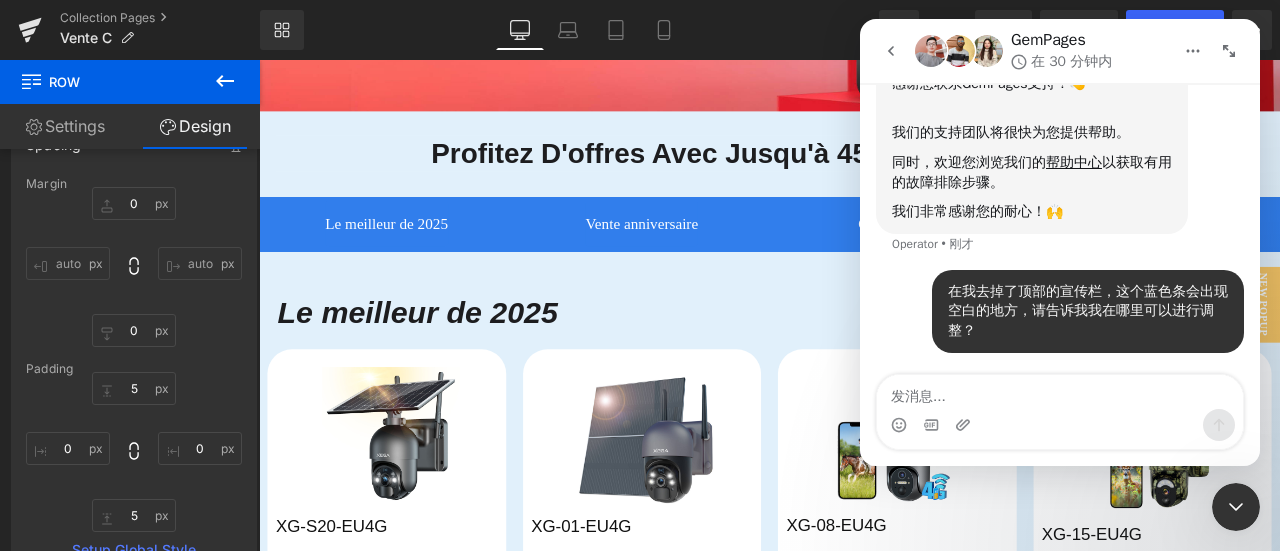 click at bounding box center [1236, 507] 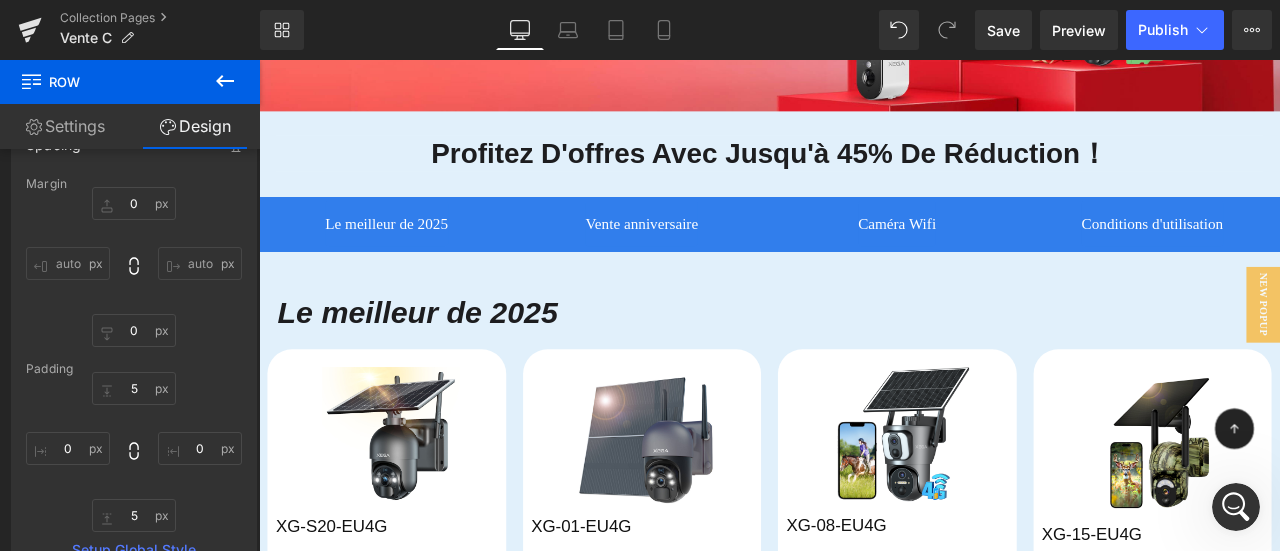 scroll, scrollTop: 0, scrollLeft: 0, axis: both 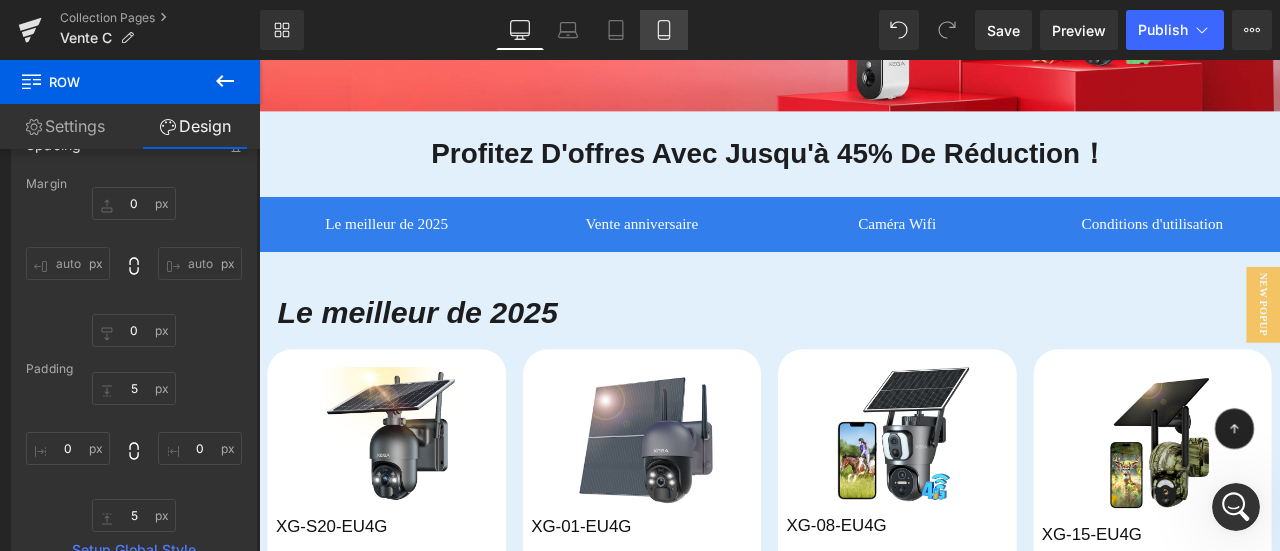 click 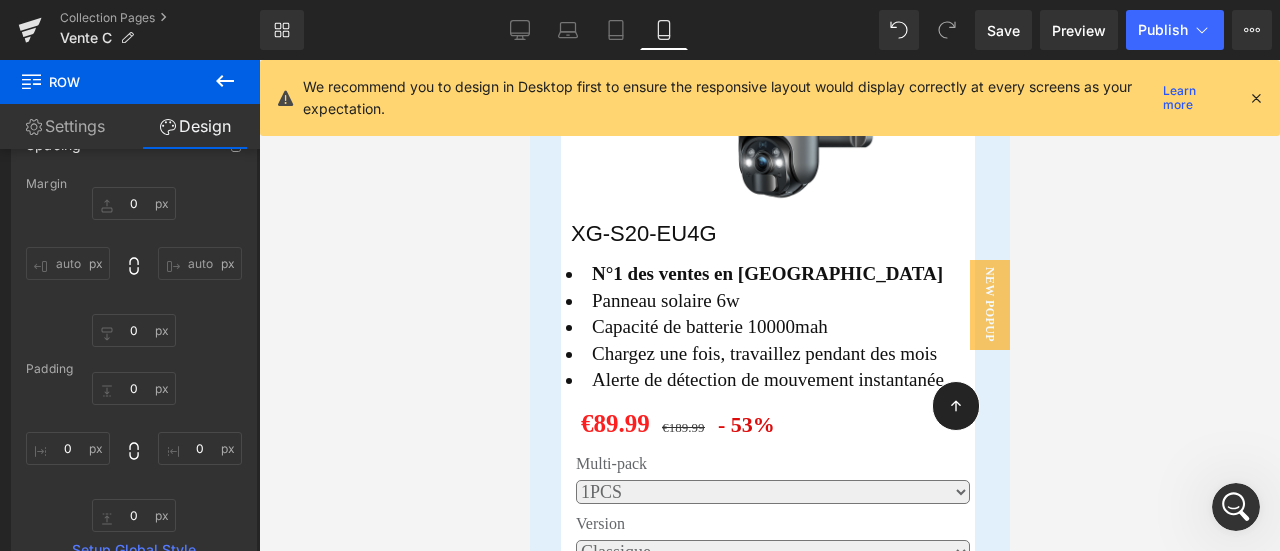 scroll, scrollTop: 1100, scrollLeft: 0, axis: vertical 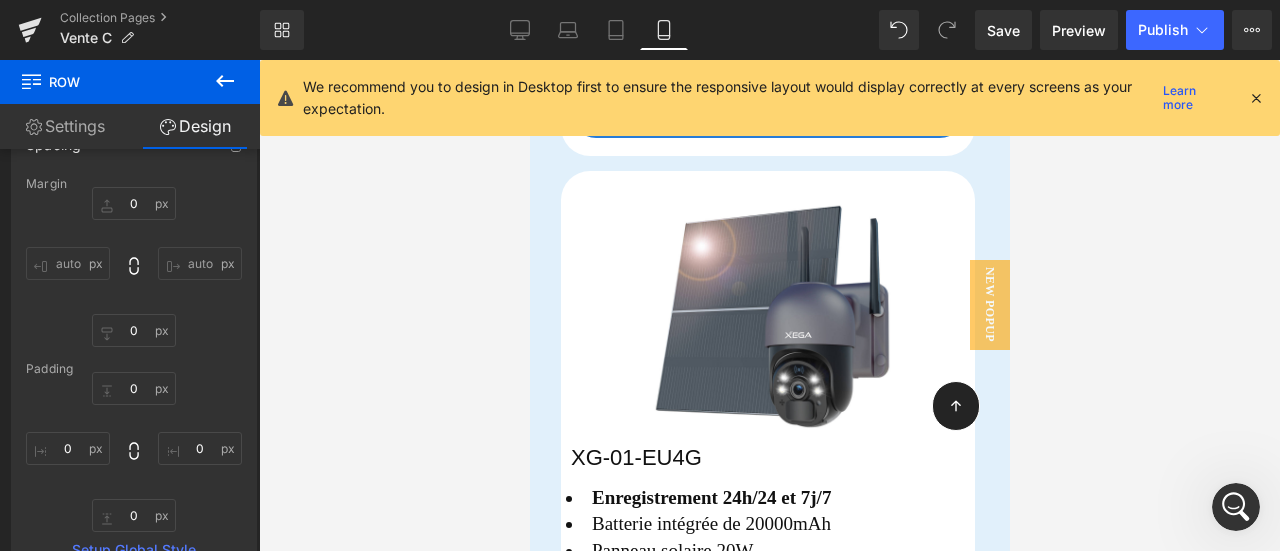 click on "We recommend you to design in Desktop first to ensure the responsive layout would display correctly at every screens as your expectation. Learn more" at bounding box center (770, 98) 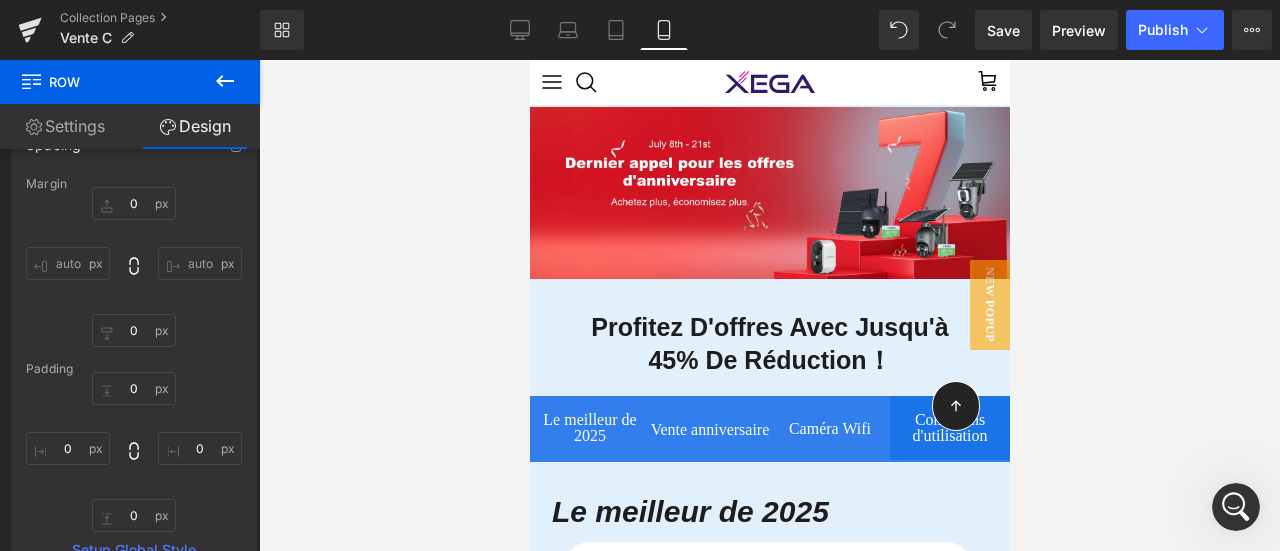 scroll, scrollTop: 200, scrollLeft: 0, axis: vertical 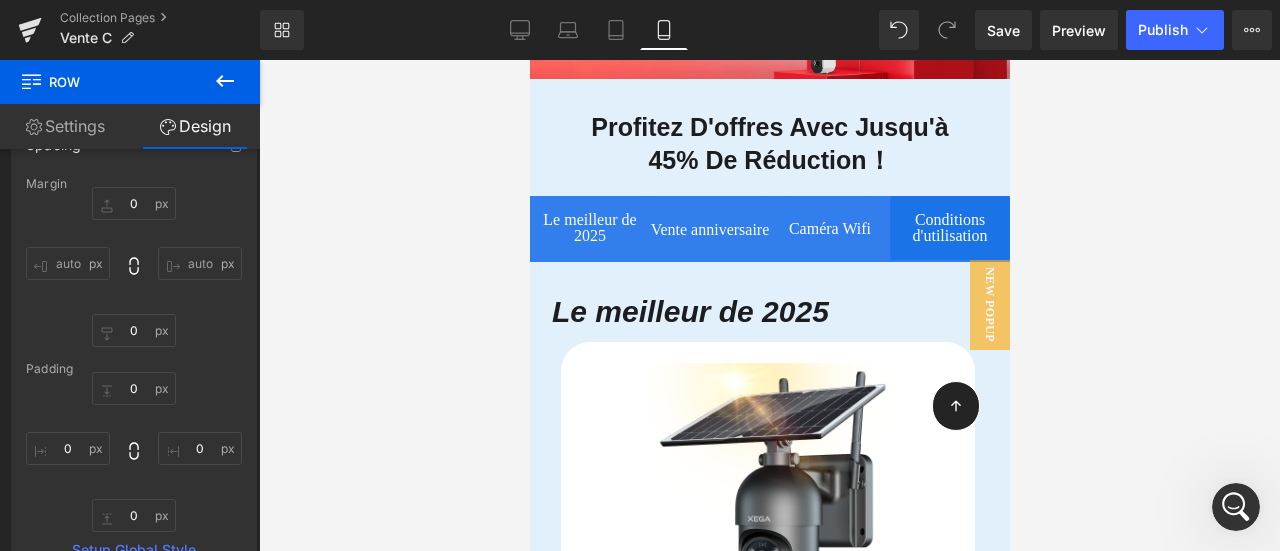 click 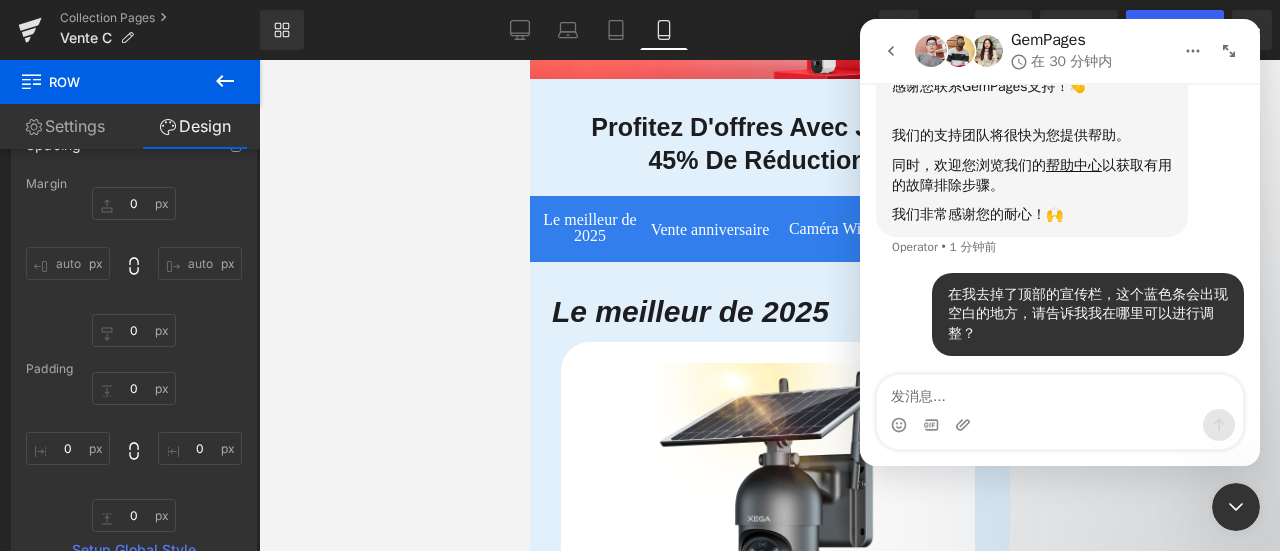 scroll, scrollTop: 316, scrollLeft: 0, axis: vertical 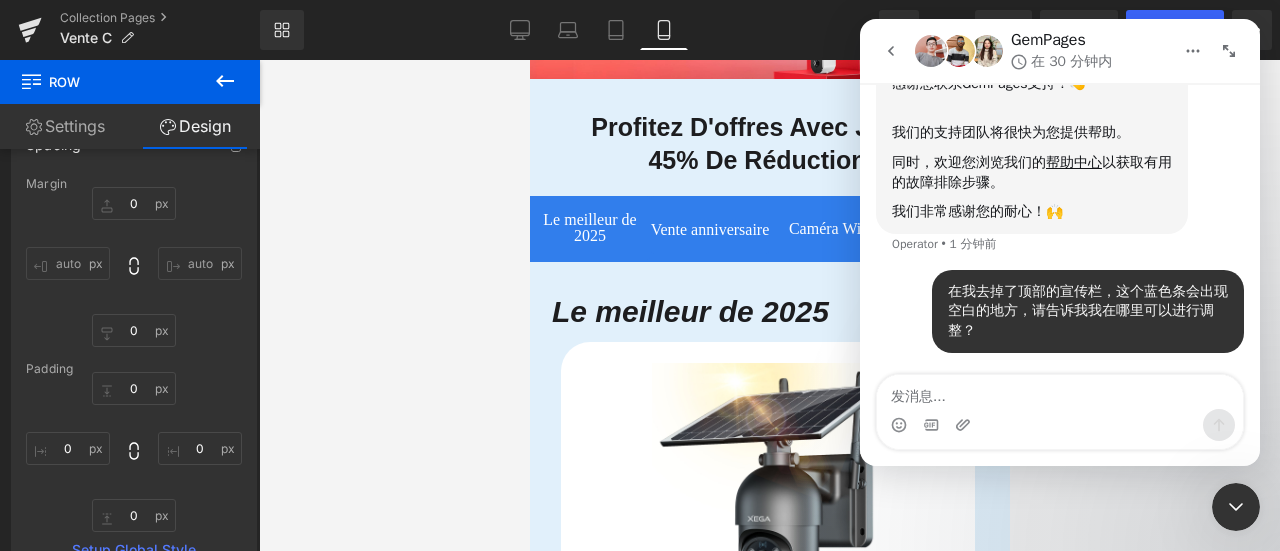 click at bounding box center [1060, 425] 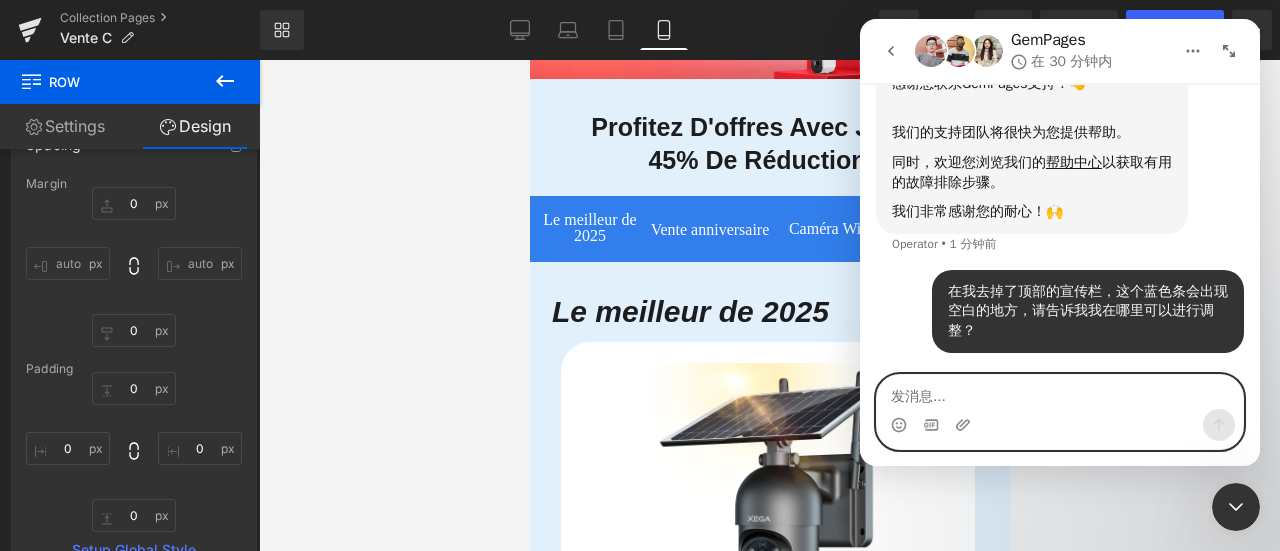 click at bounding box center [1060, 392] 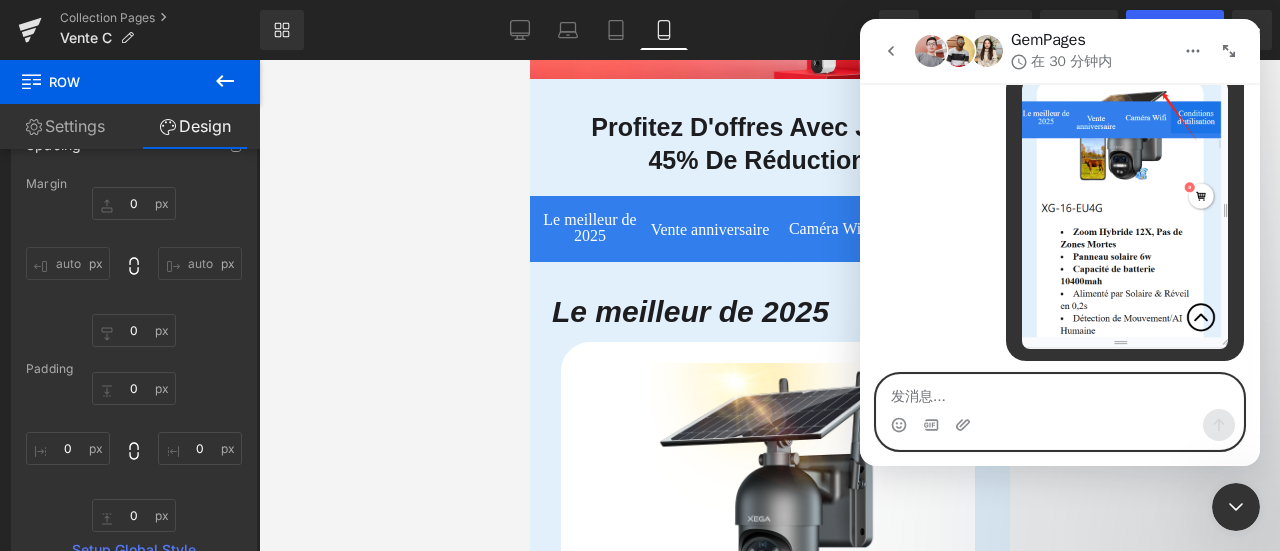 scroll, scrollTop: 610, scrollLeft: 0, axis: vertical 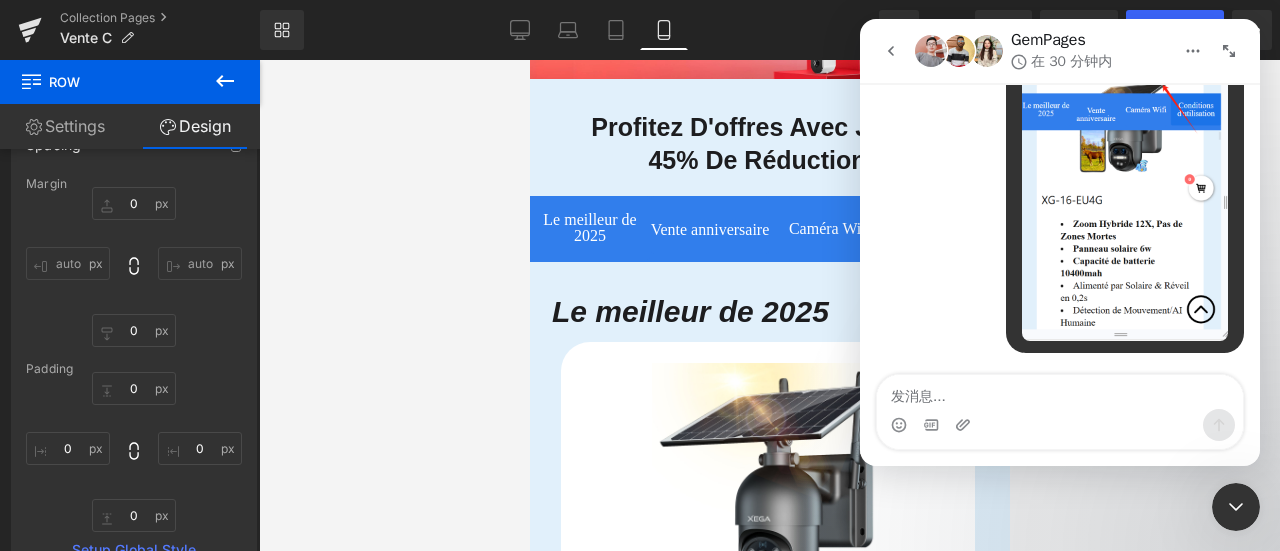 click at bounding box center [640, 245] 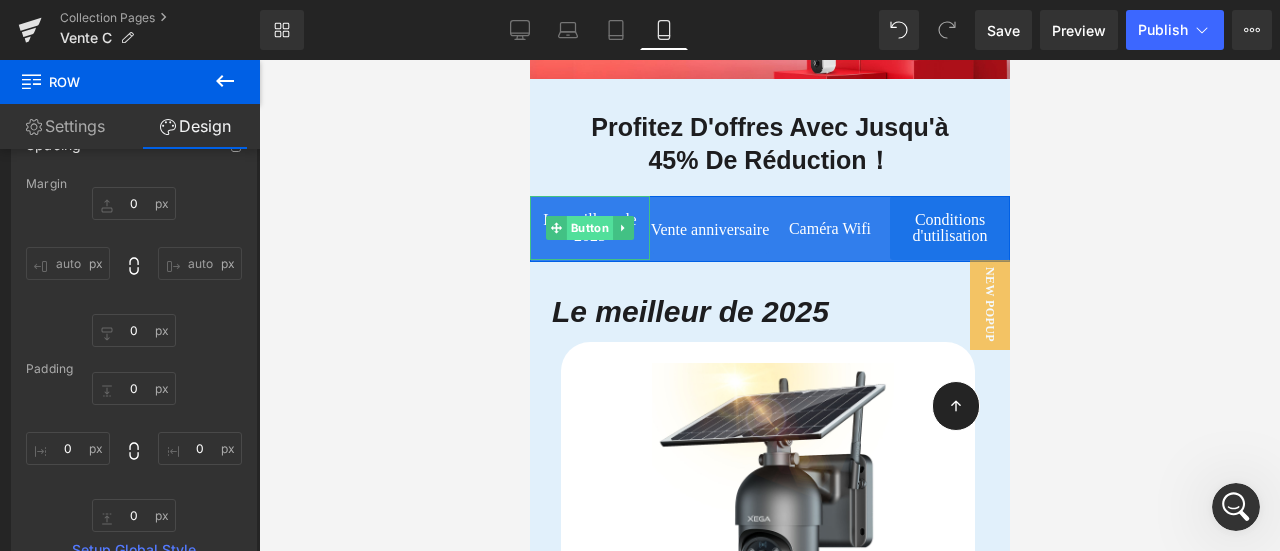 click on "Button" at bounding box center (589, 228) 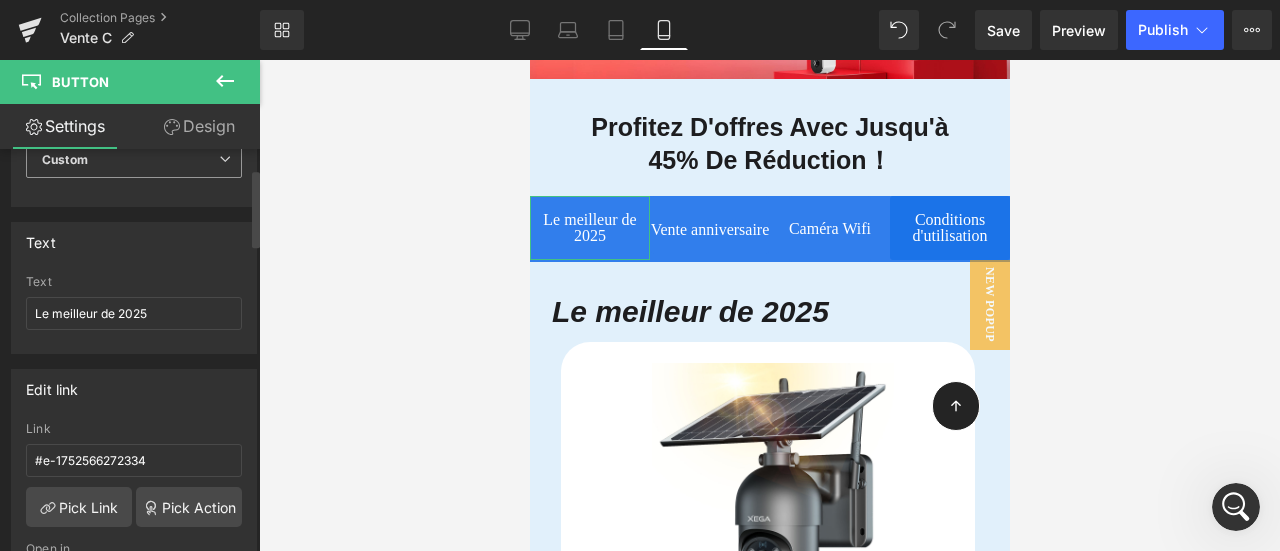 scroll, scrollTop: 100, scrollLeft: 0, axis: vertical 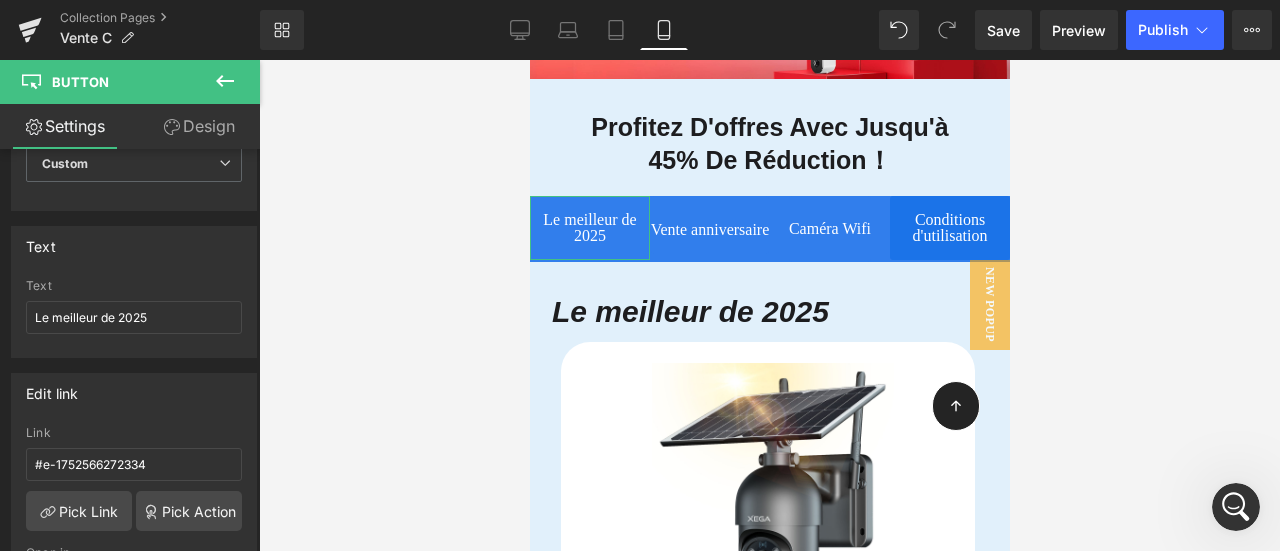 click on "Design" at bounding box center [199, 126] 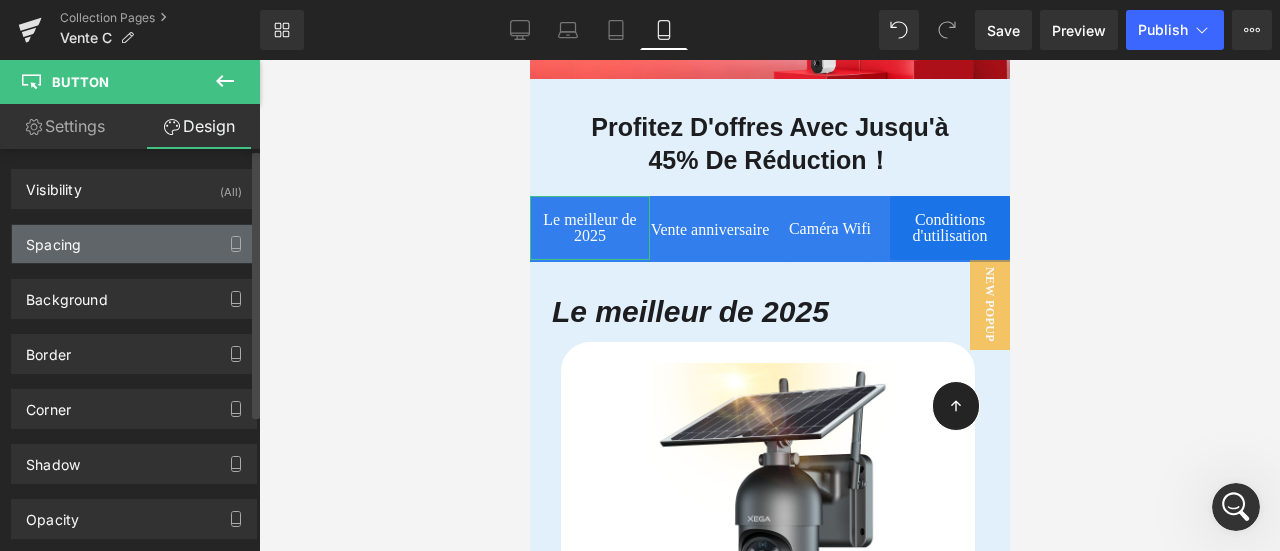 click on "Spacing" at bounding box center [134, 244] 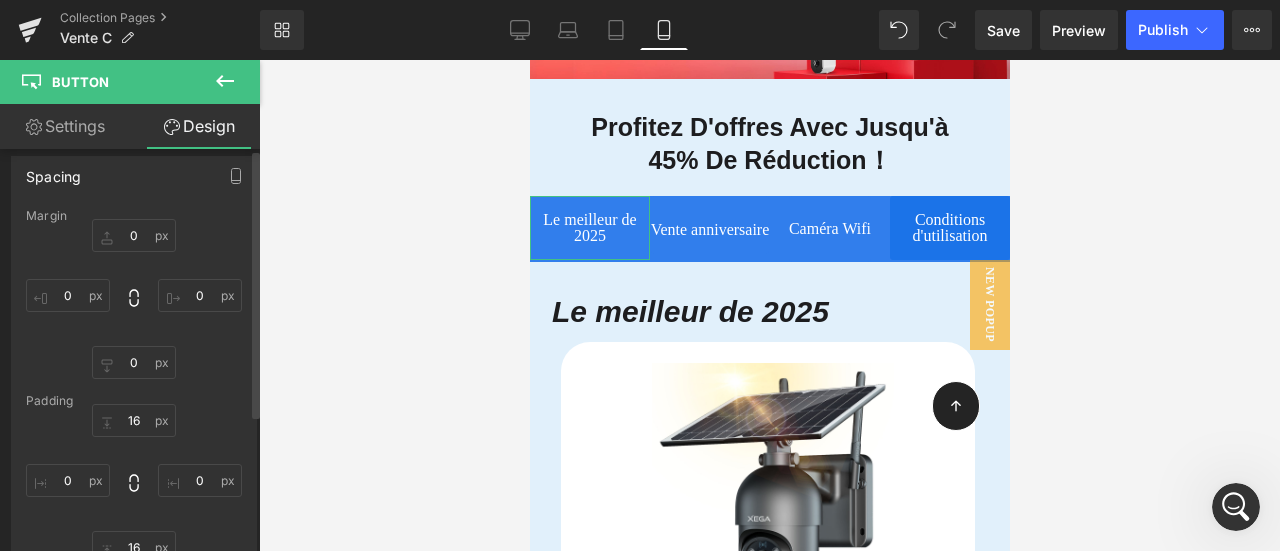 scroll, scrollTop: 100, scrollLeft: 0, axis: vertical 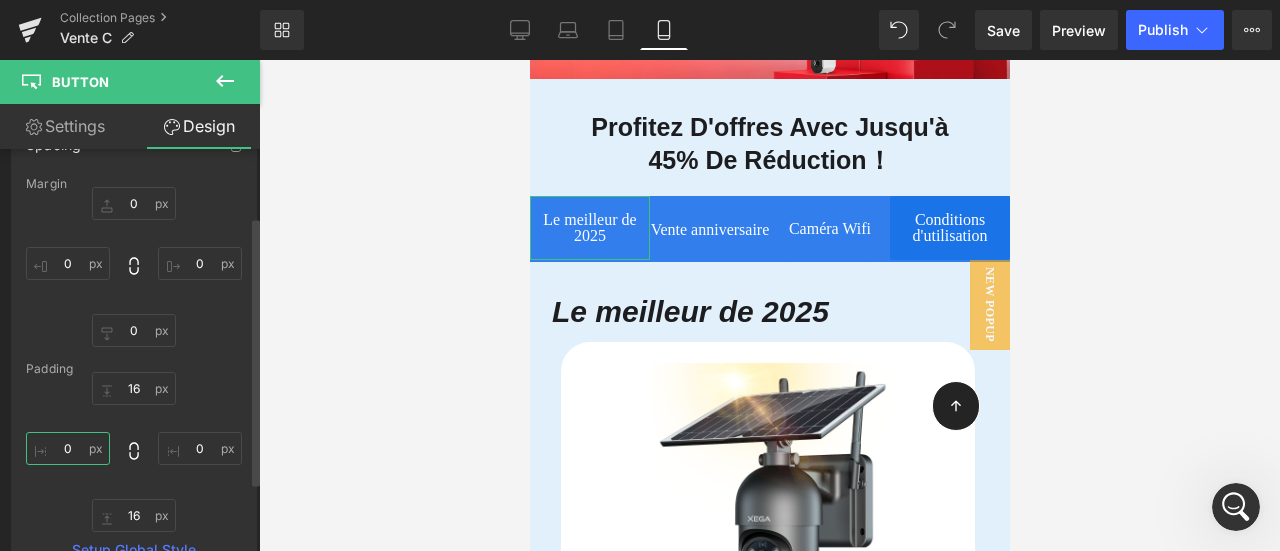 click on "0" at bounding box center (68, 448) 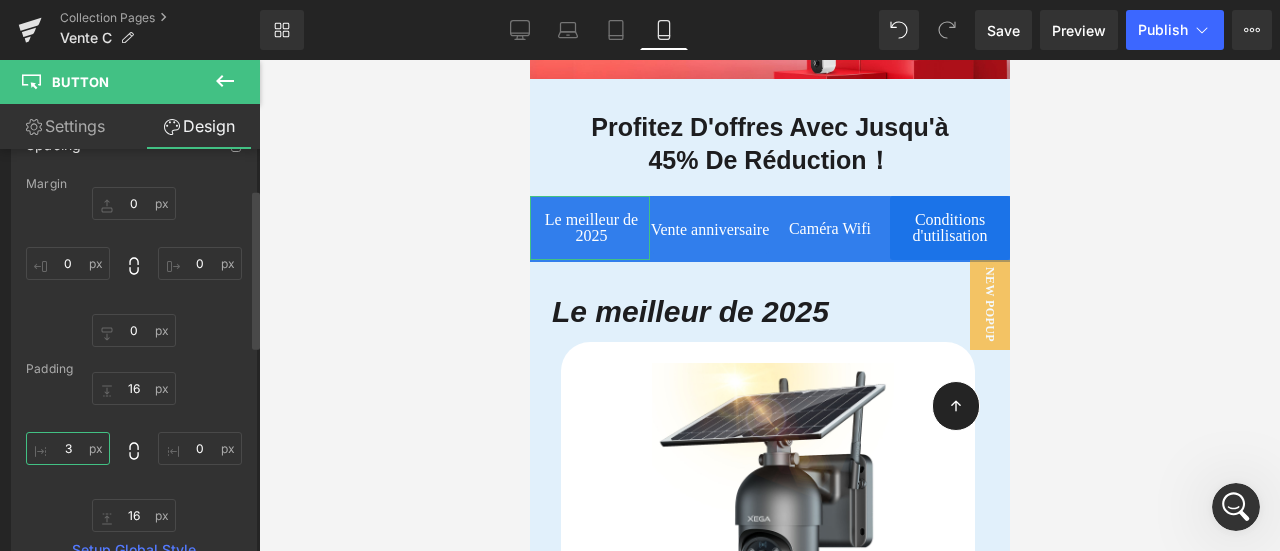 drag, startPoint x: 76, startPoint y: 448, endPoint x: 49, endPoint y: 449, distance: 27.018513 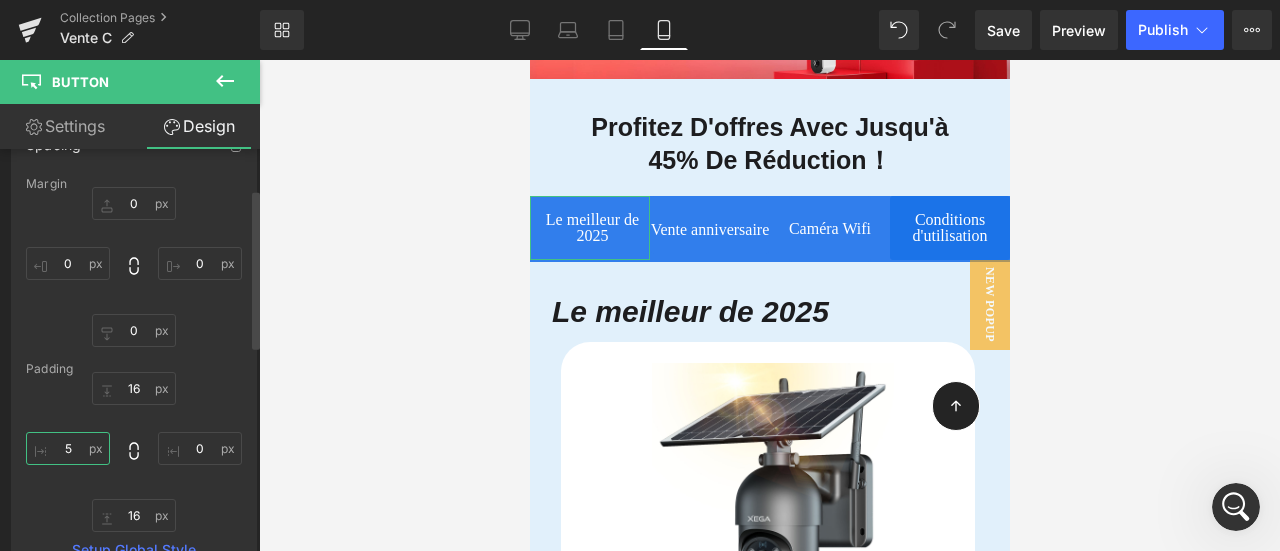 drag, startPoint x: 82, startPoint y: 447, endPoint x: 50, endPoint y: 447, distance: 32 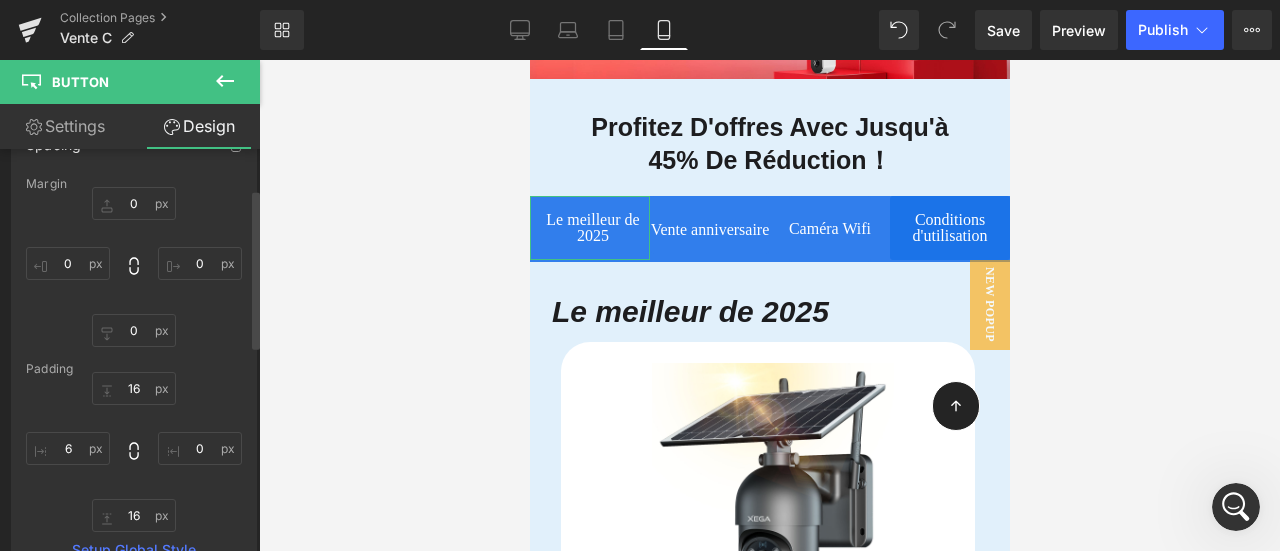 click on "16
0
16
6" at bounding box center (134, 452) 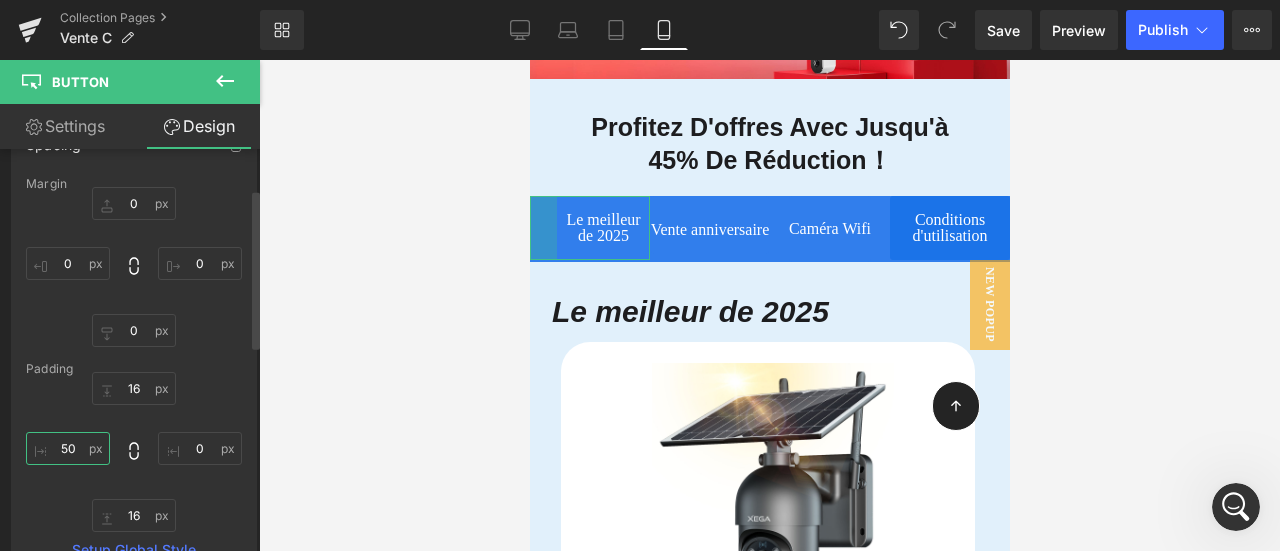 click on "50" at bounding box center (68, 448) 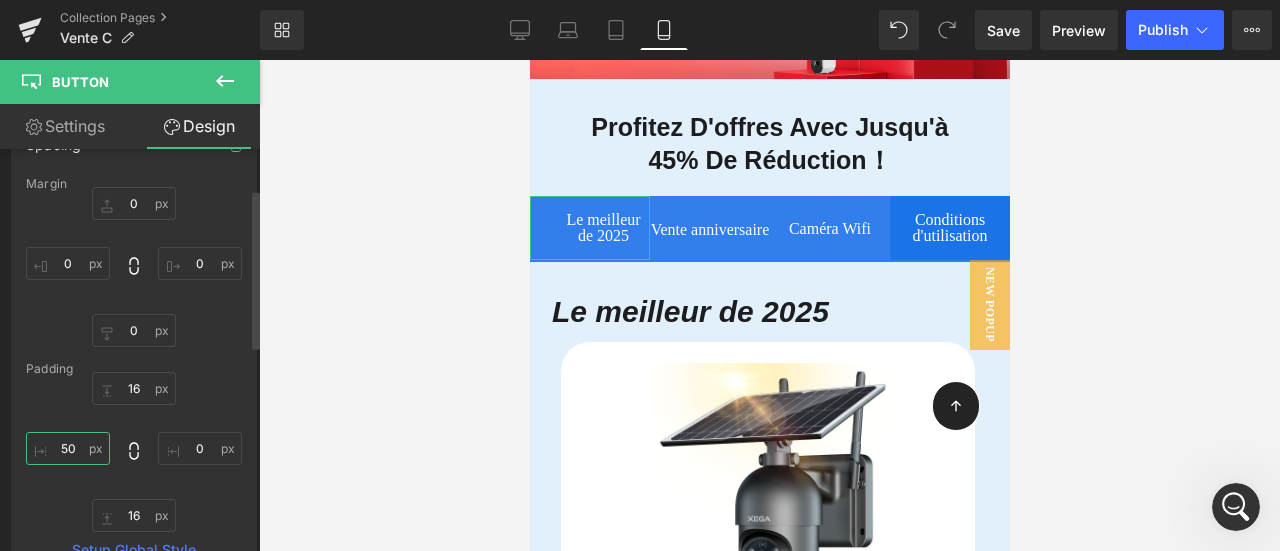 click on "50" at bounding box center (68, 448) 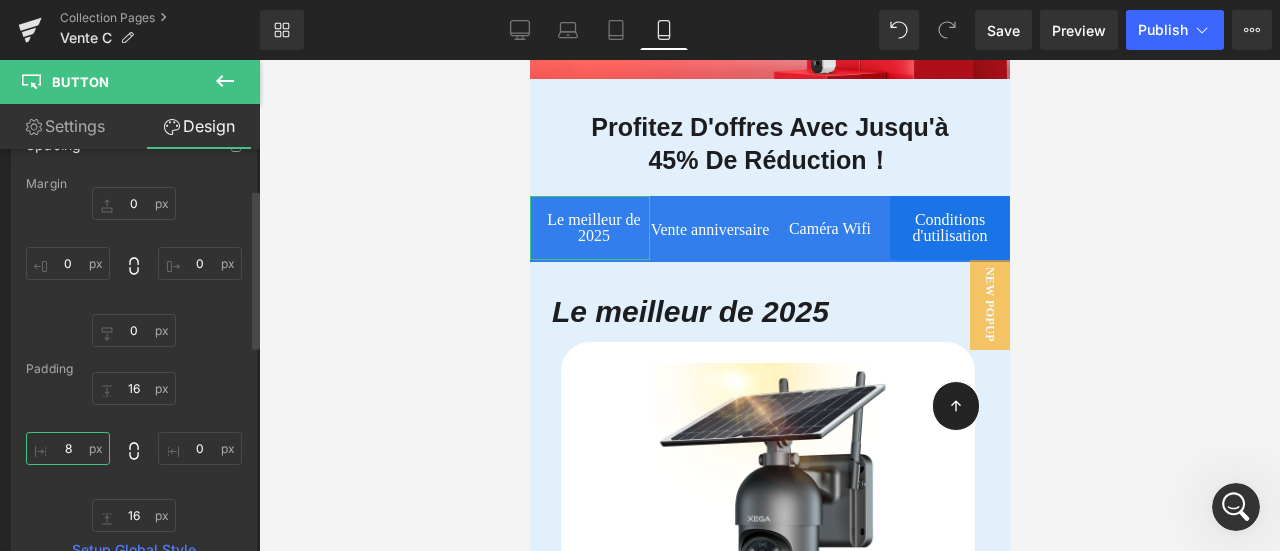 type on "8" 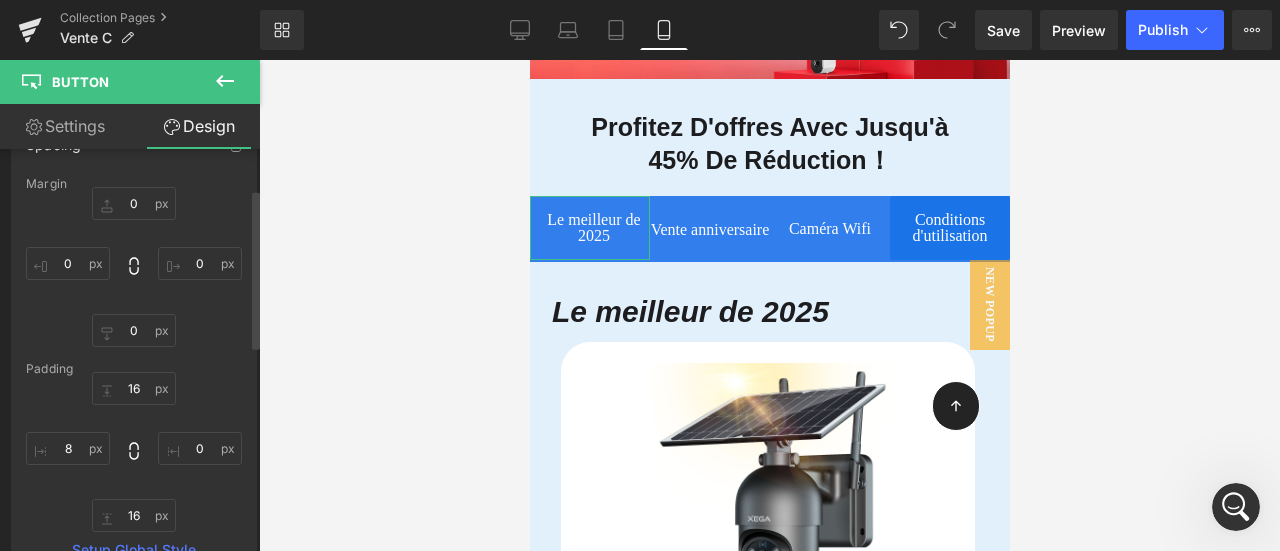 click on "16
0
16
8" at bounding box center (134, 452) 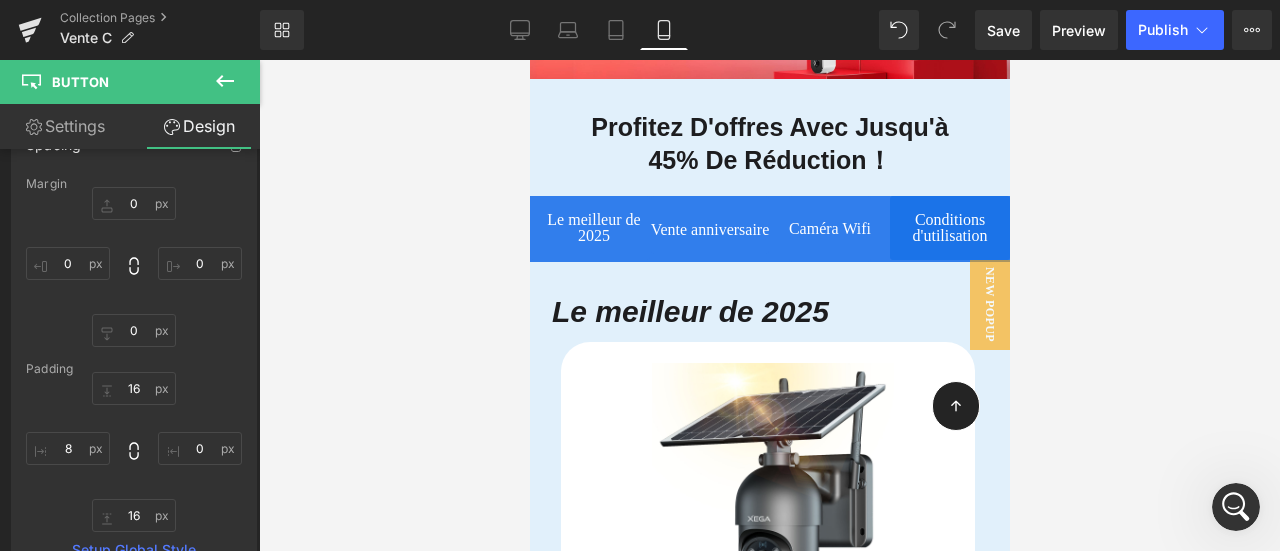 click at bounding box center [769, 305] 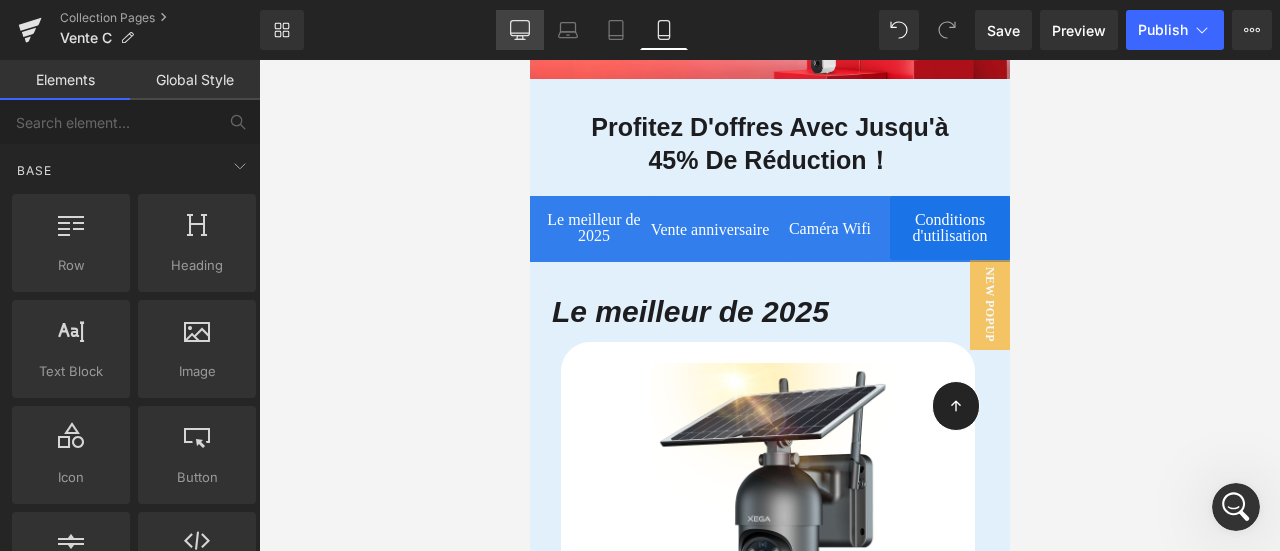 click 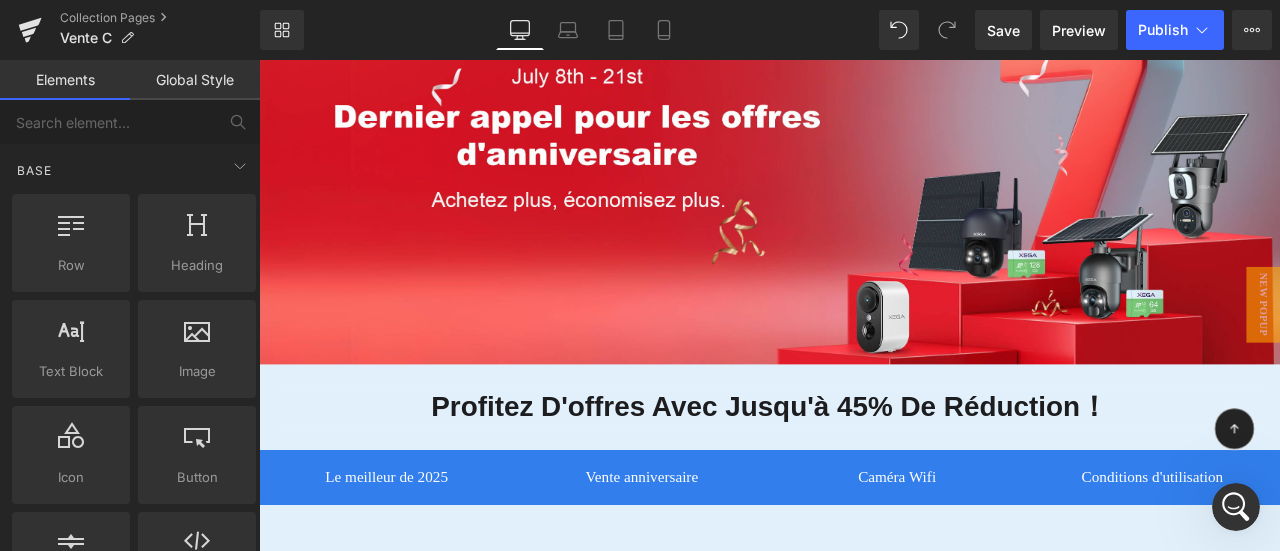 scroll, scrollTop: 664, scrollLeft: 0, axis: vertical 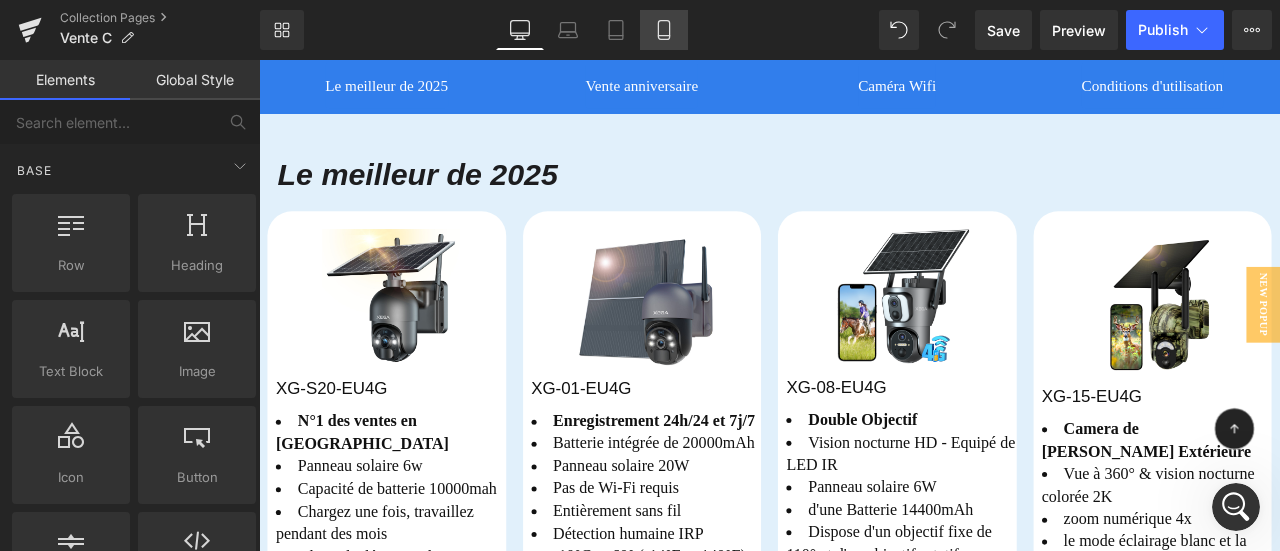click 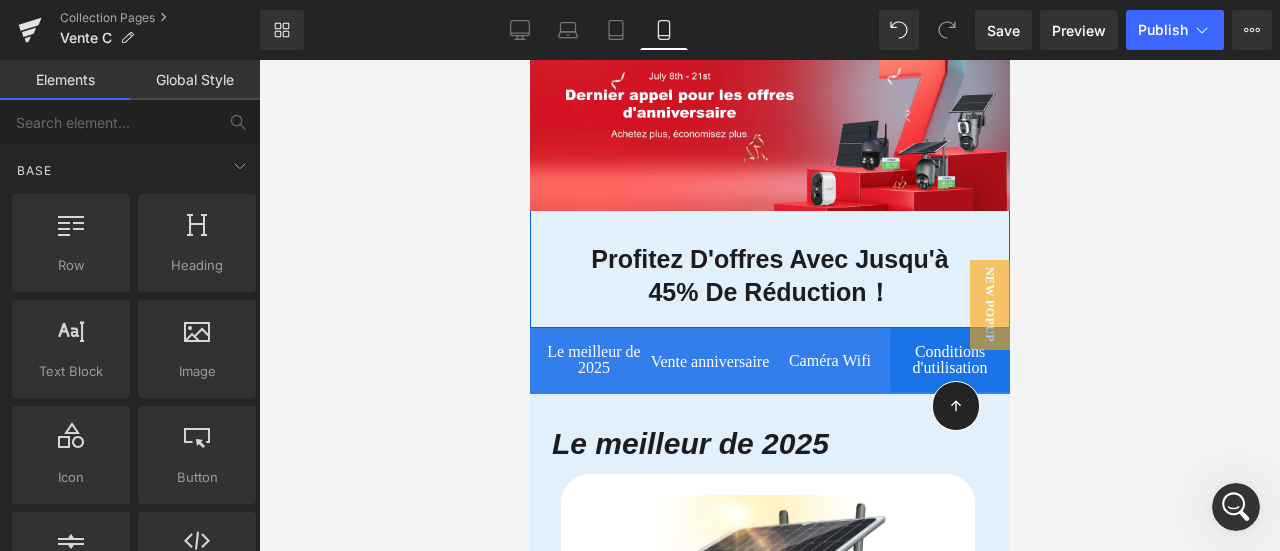 scroll, scrollTop: 100, scrollLeft: 0, axis: vertical 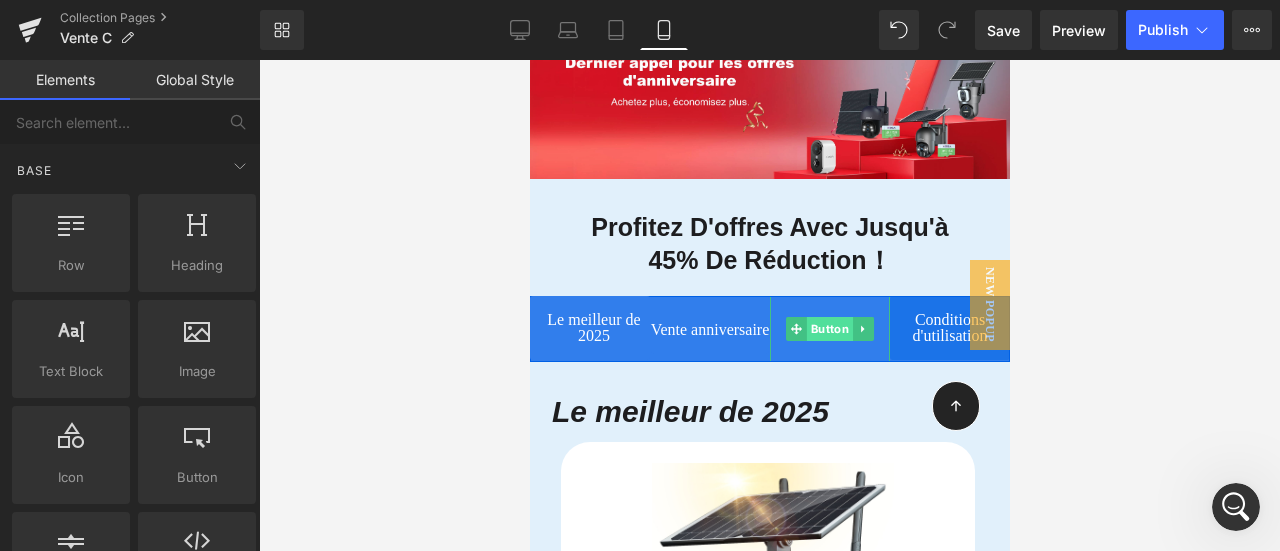 click on "Button" at bounding box center (829, 329) 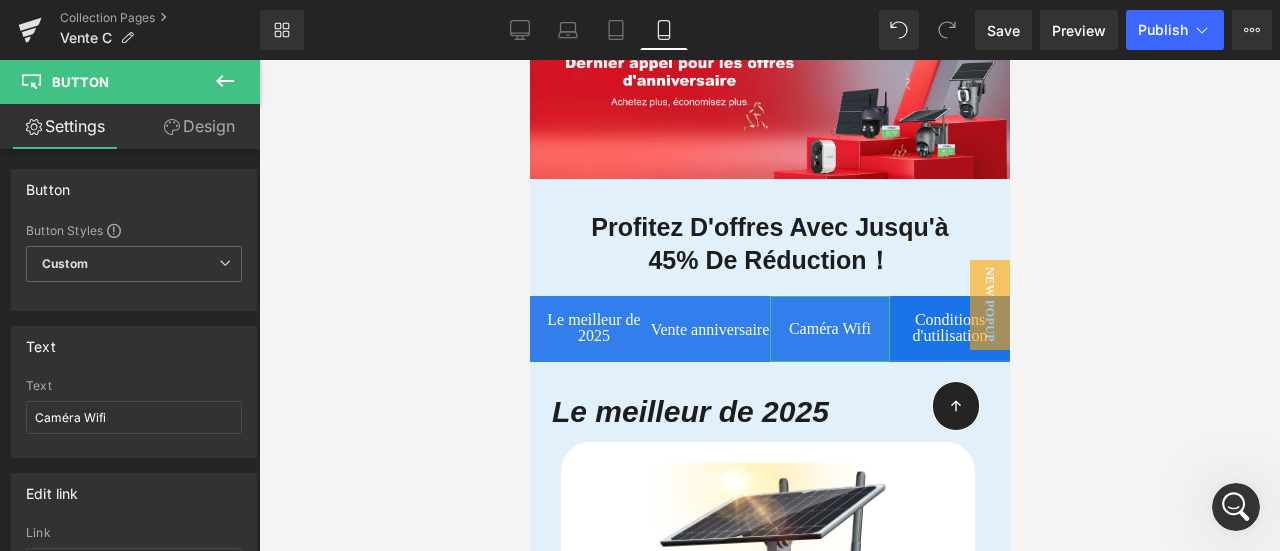 click on "Design" at bounding box center (199, 126) 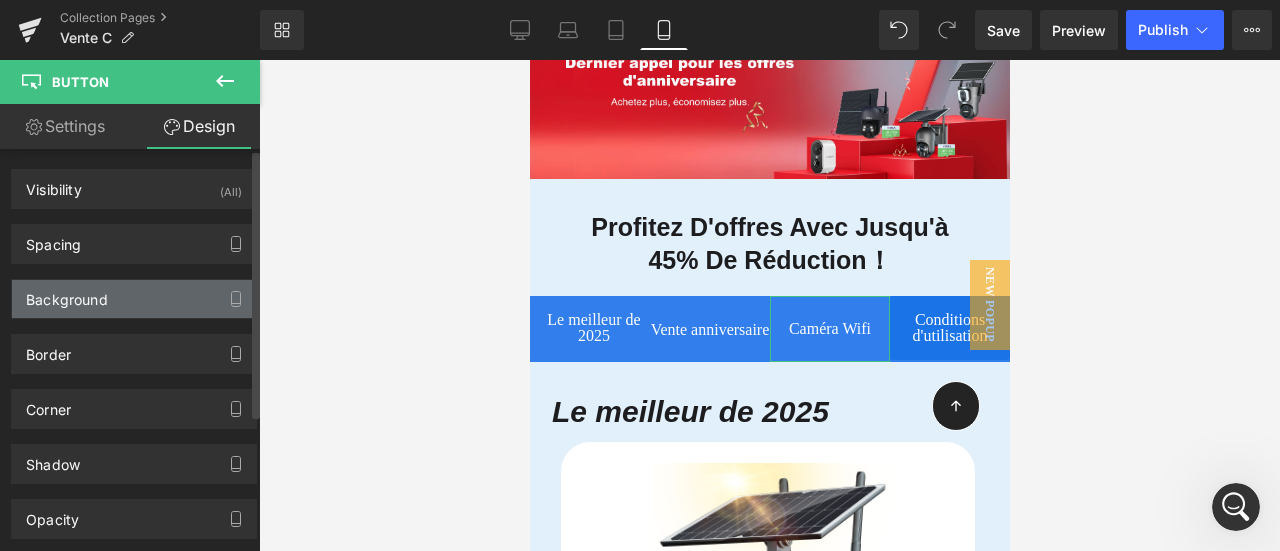 click on "Background" at bounding box center (67, 294) 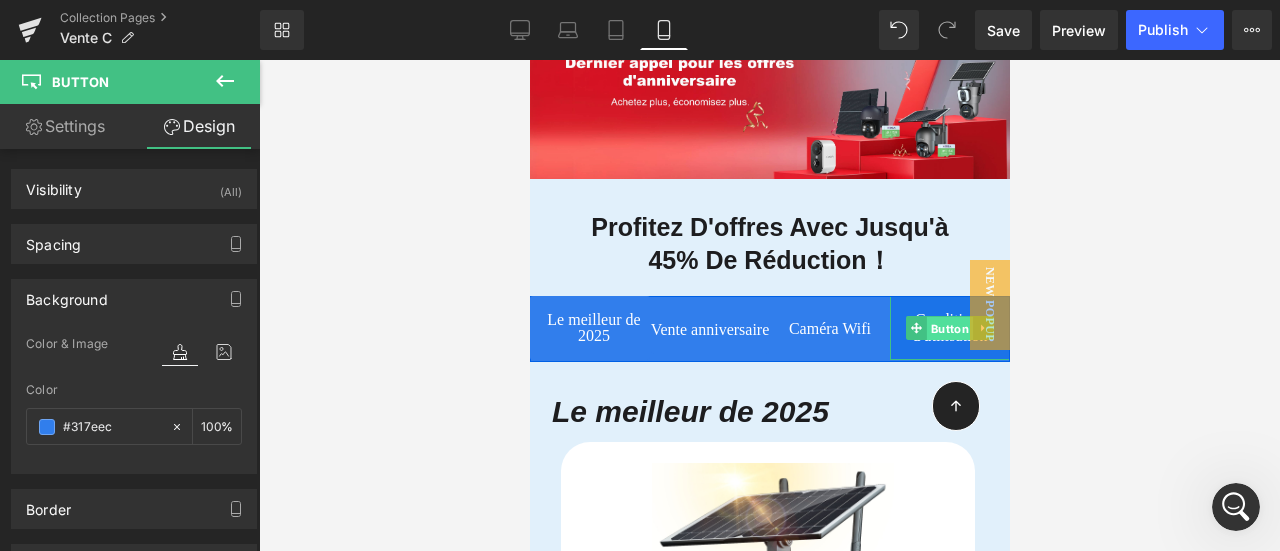 drag, startPoint x: 911, startPoint y: 331, endPoint x: 1049, endPoint y: 337, distance: 138.13037 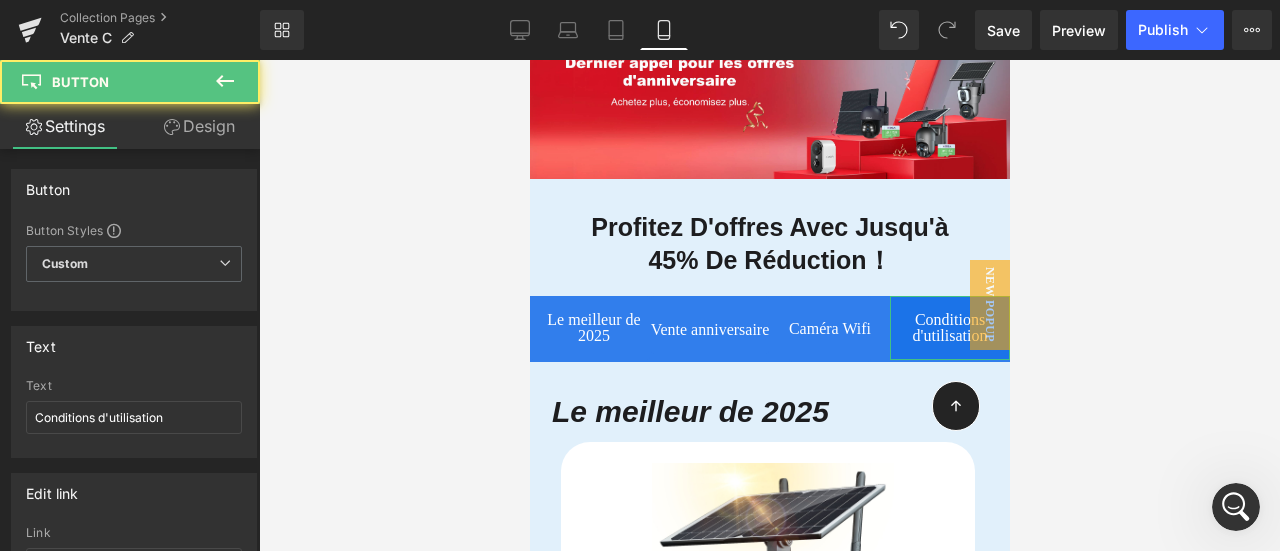 click on "Design" at bounding box center (199, 126) 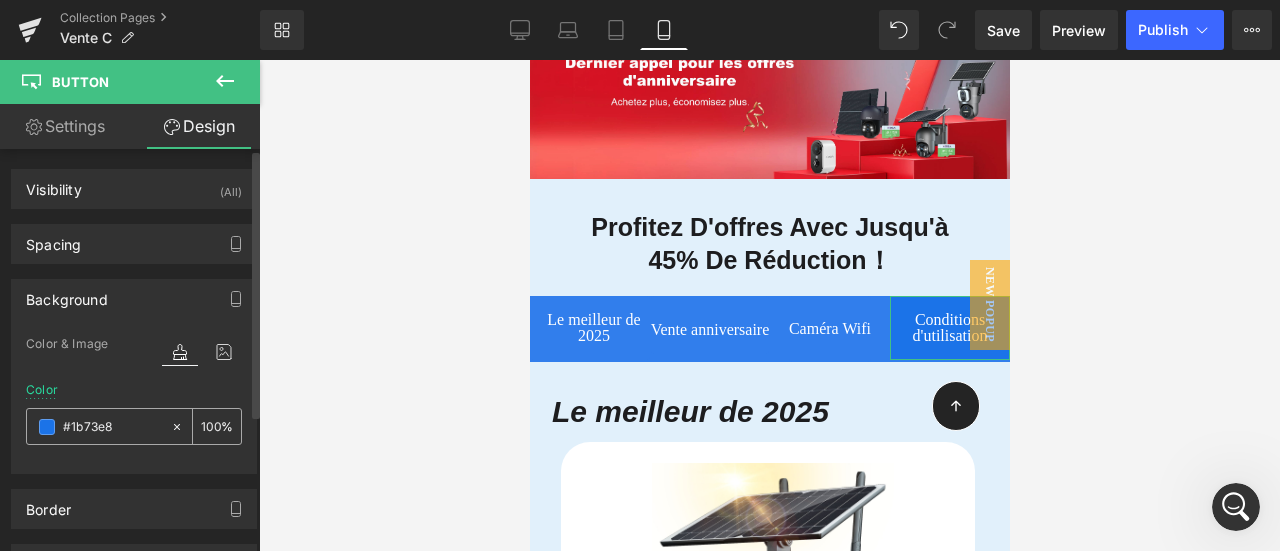 click at bounding box center (112, 427) 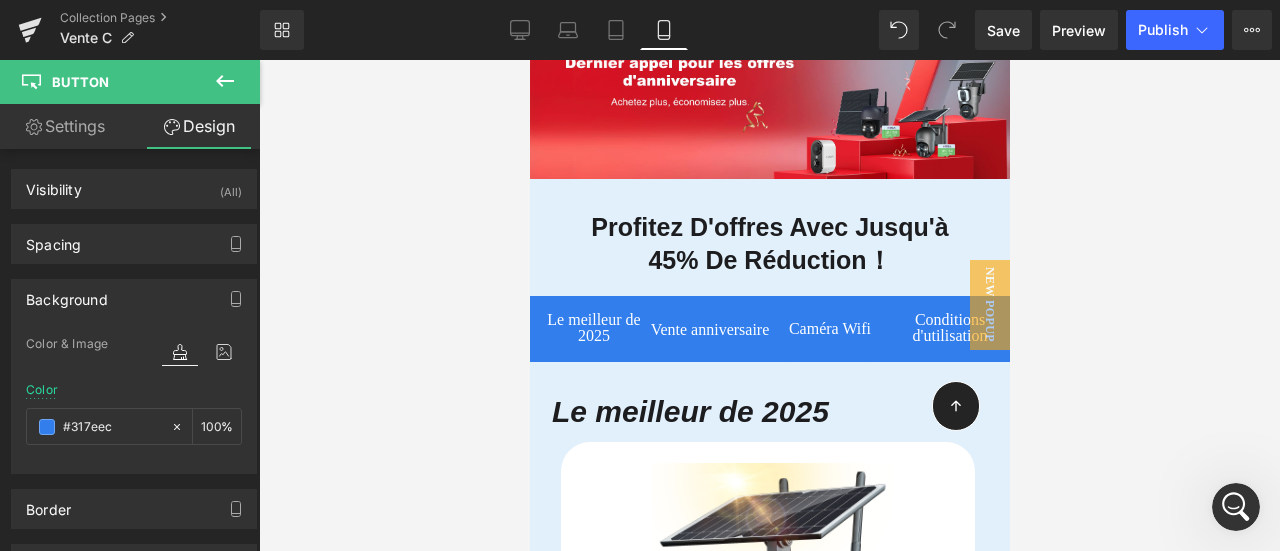 click at bounding box center [769, 305] 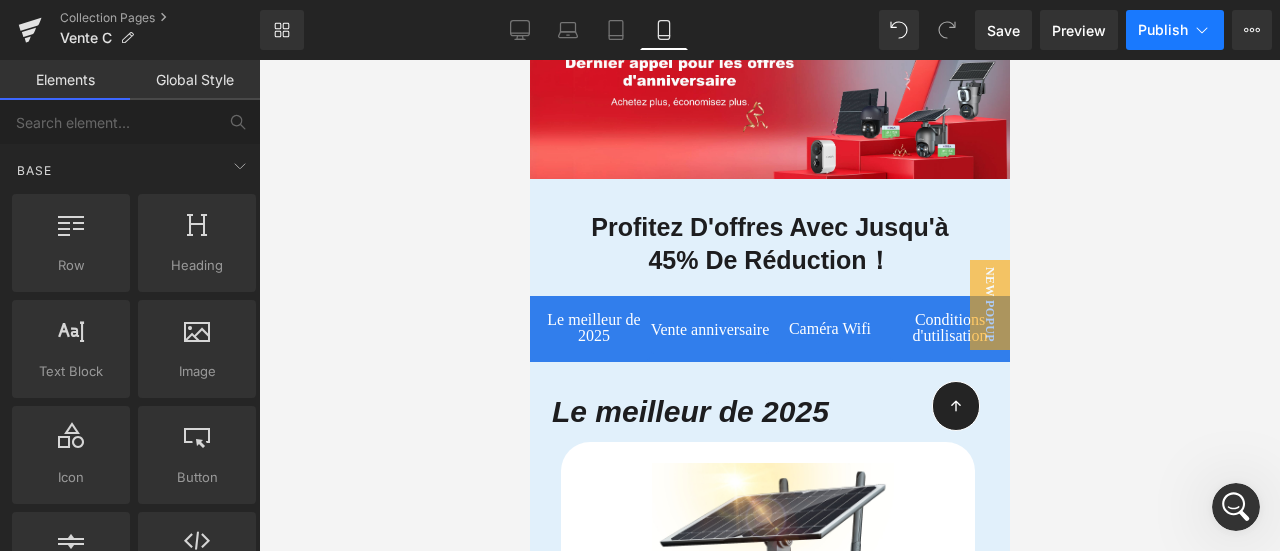click on "Publish" at bounding box center [1163, 30] 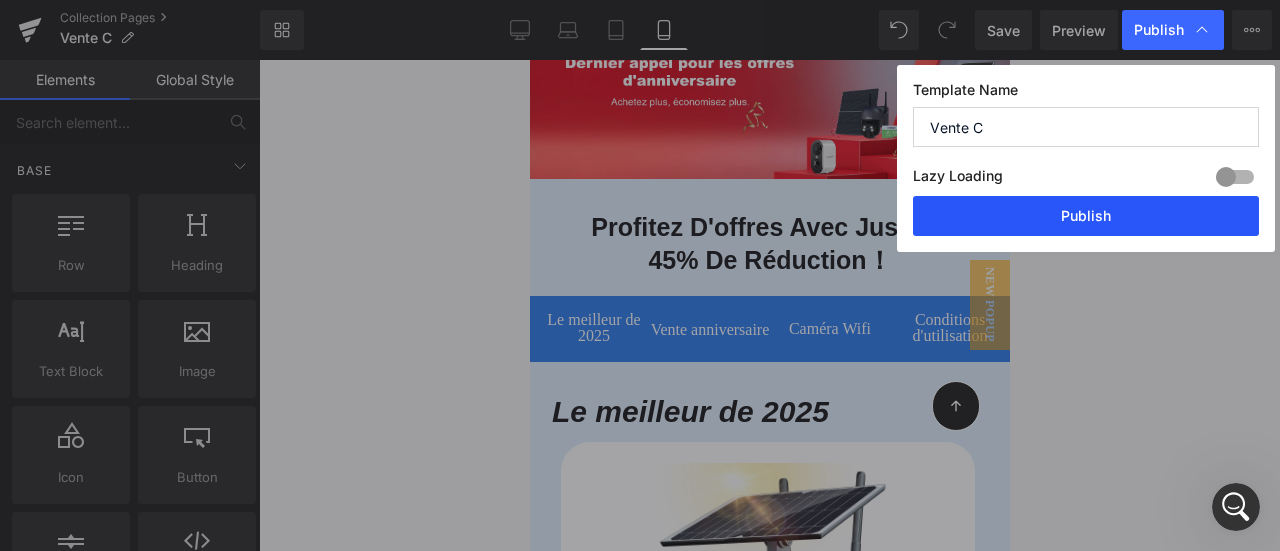 click on "Publish" at bounding box center [1086, 216] 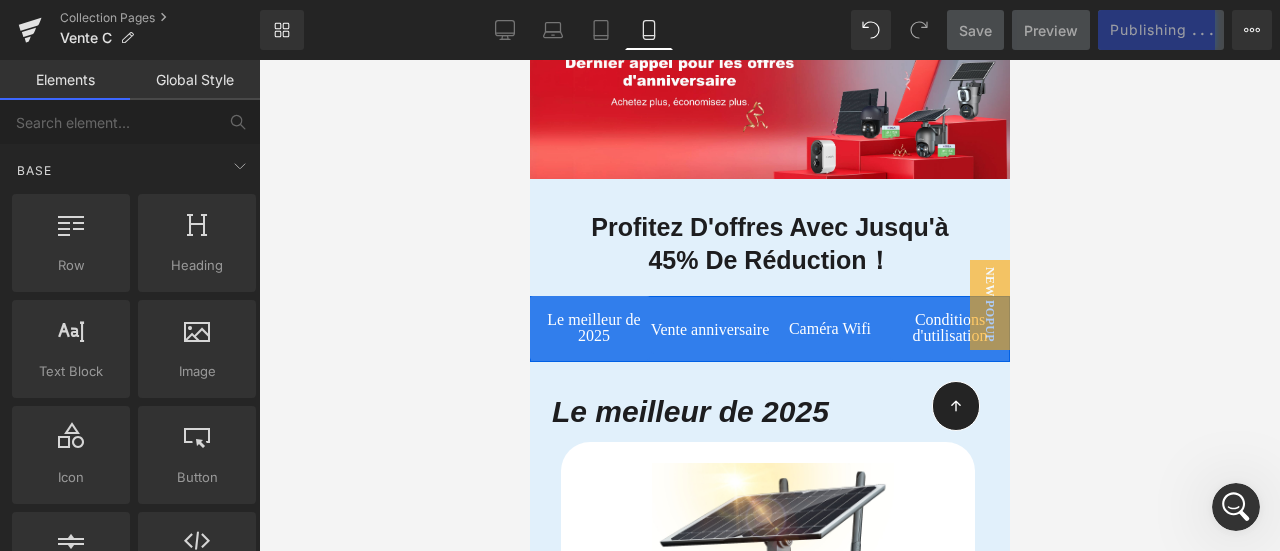 scroll, scrollTop: 0, scrollLeft: 0, axis: both 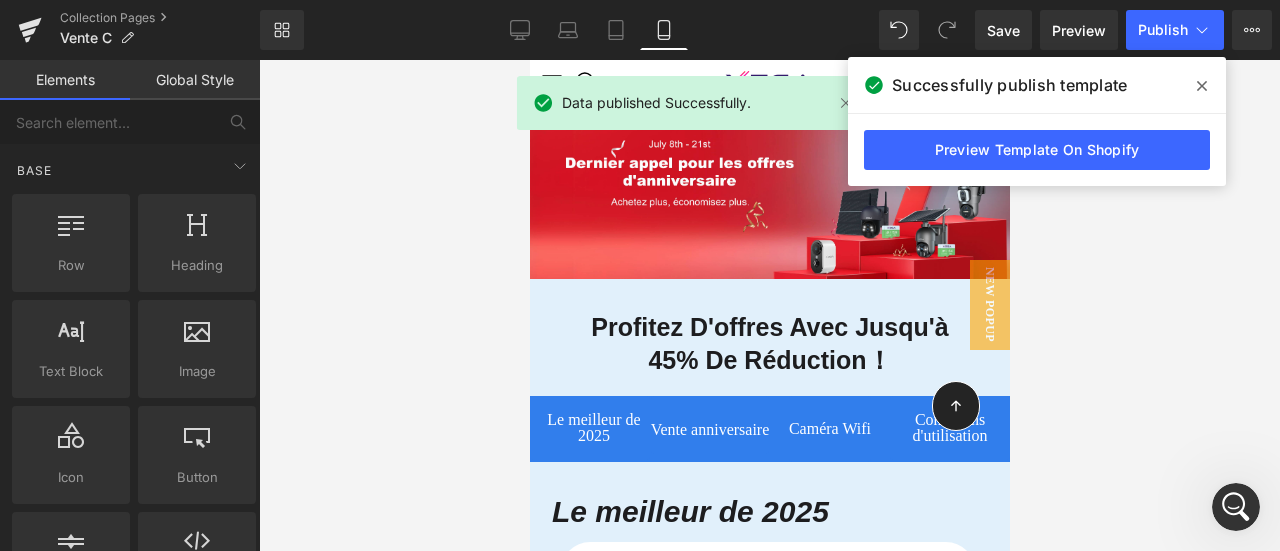 click at bounding box center (769, 305) 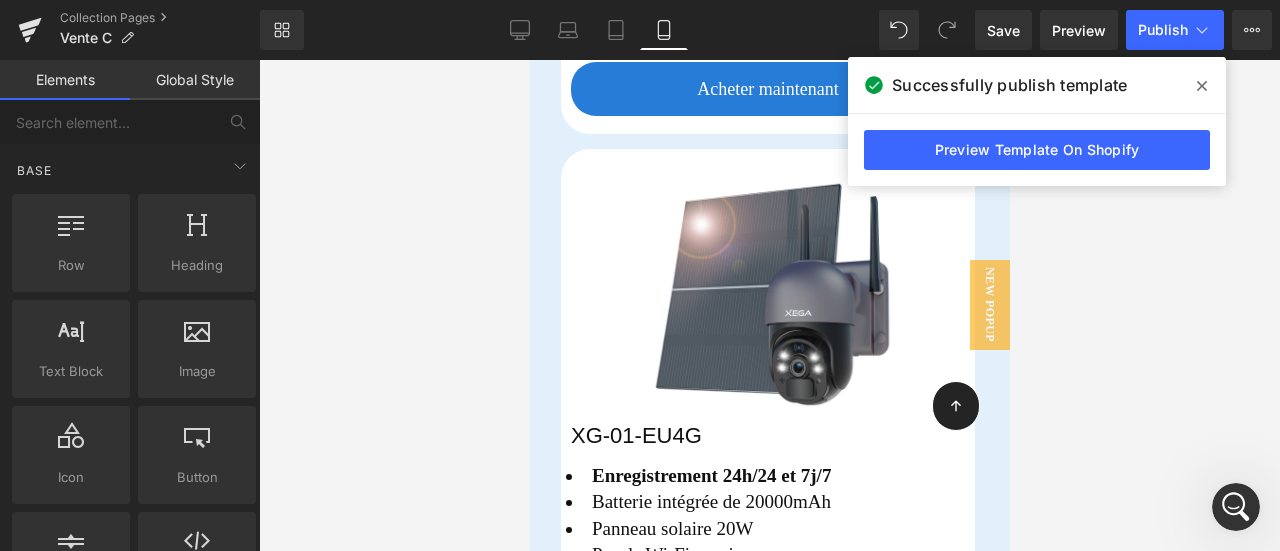 scroll, scrollTop: 1300, scrollLeft: 0, axis: vertical 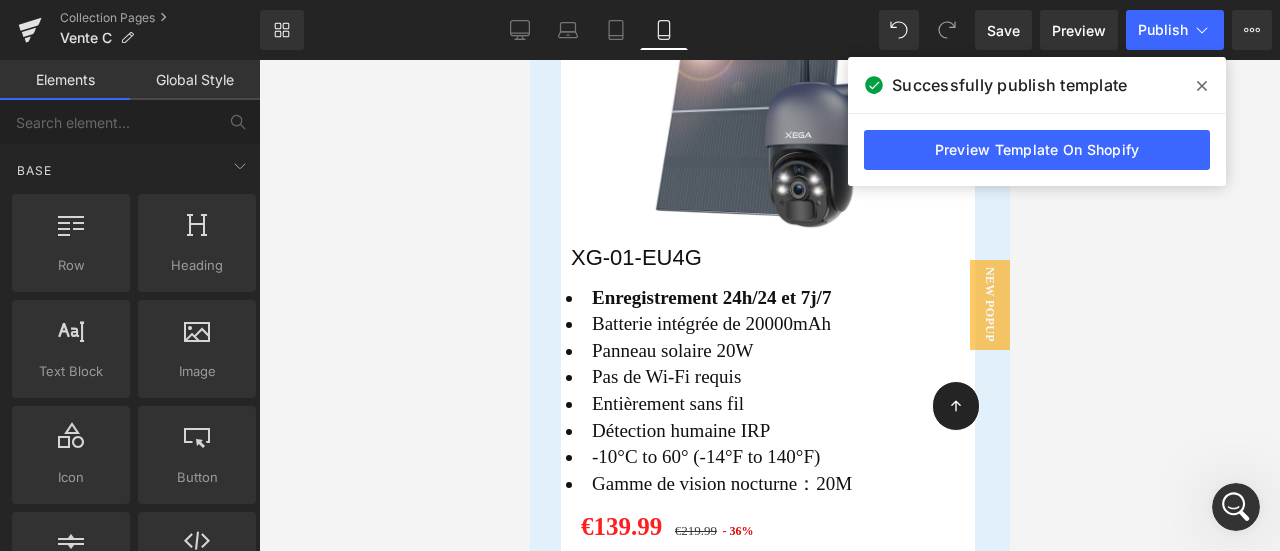 click 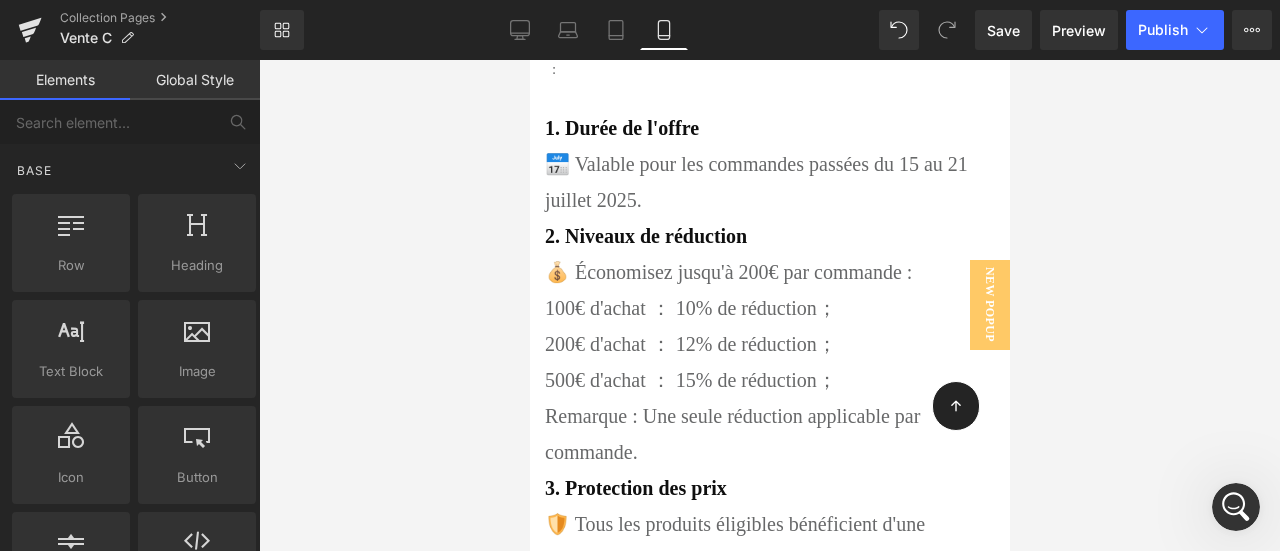 scroll, scrollTop: 12402, scrollLeft: 0, axis: vertical 